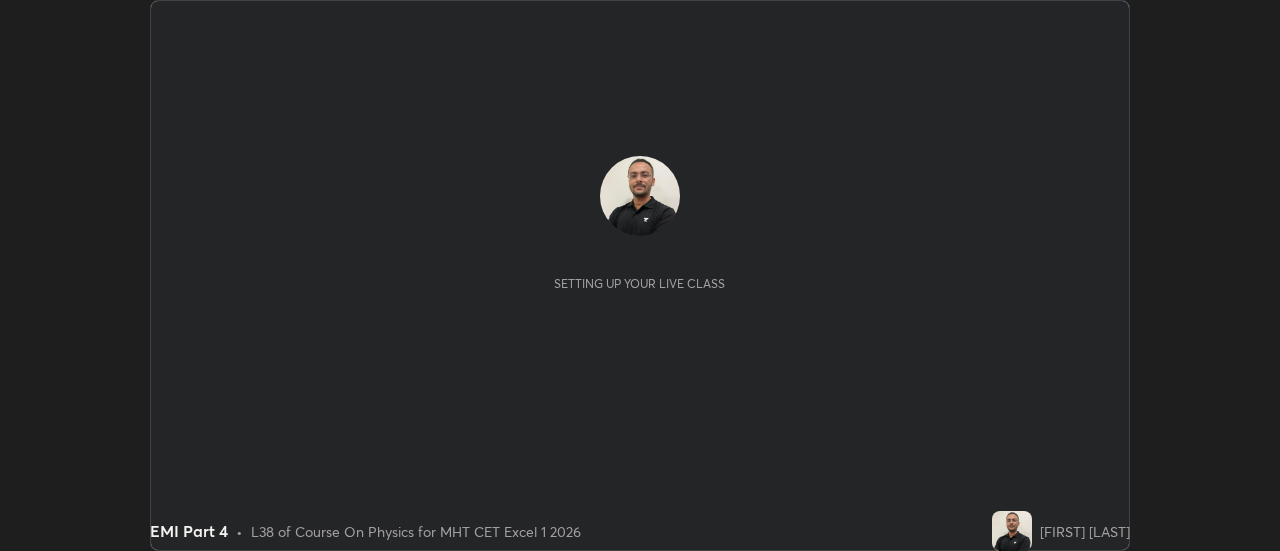 scroll, scrollTop: 0, scrollLeft: 0, axis: both 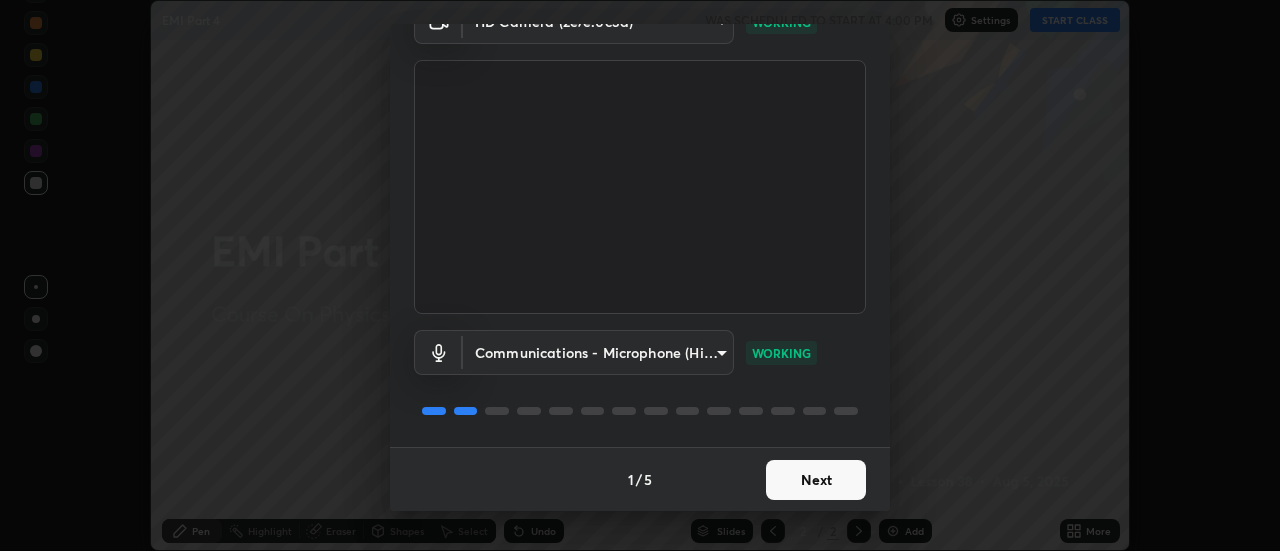 click on "Next" at bounding box center (816, 480) 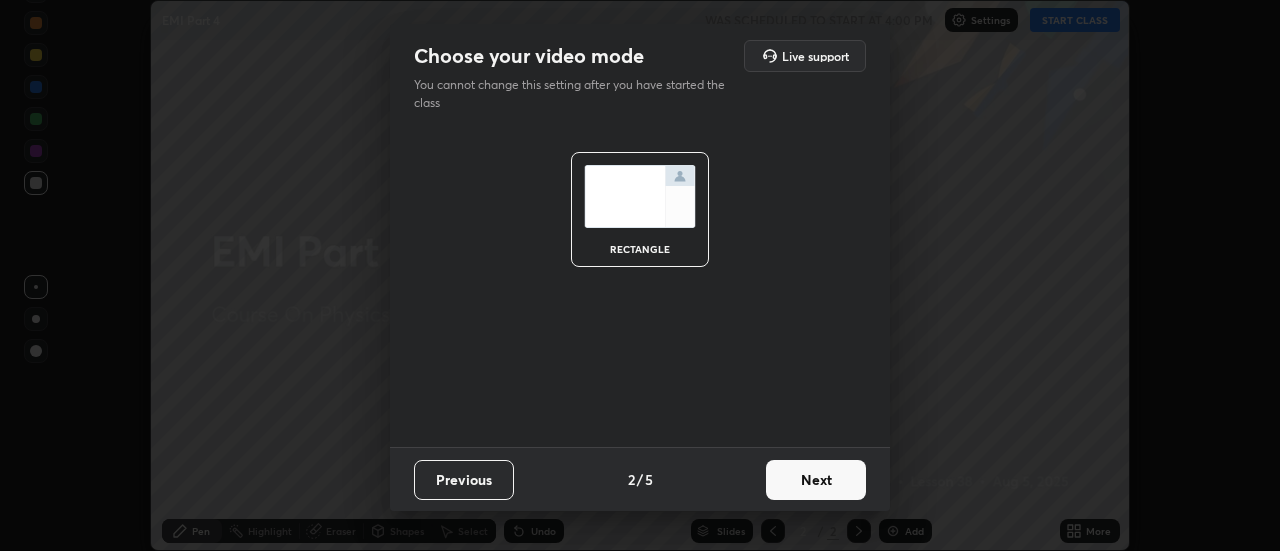scroll, scrollTop: 0, scrollLeft: 0, axis: both 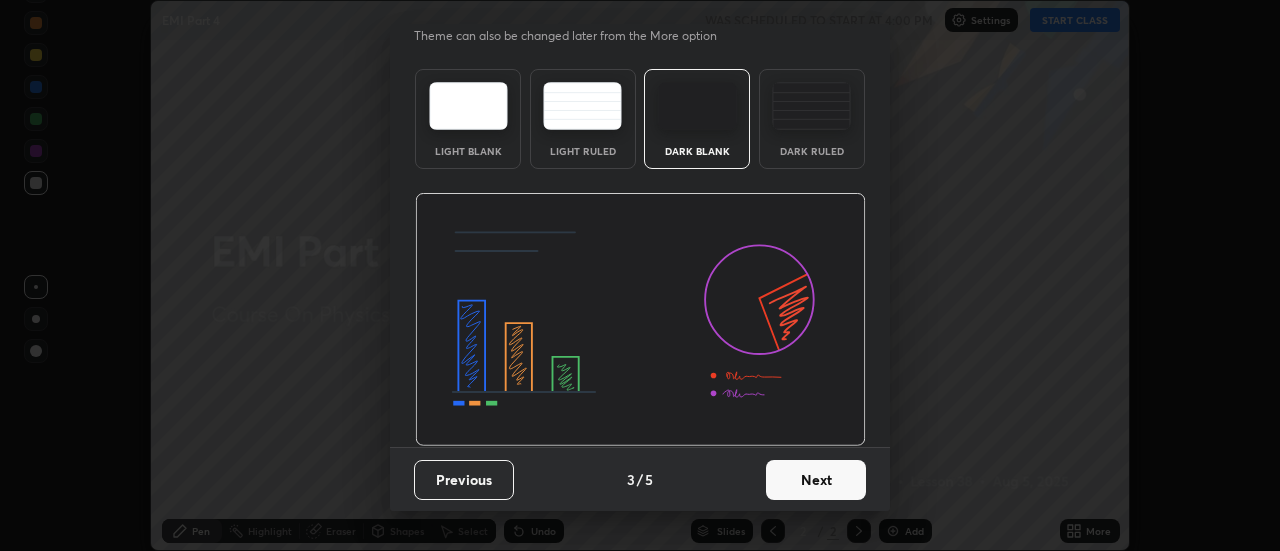 click on "Next" at bounding box center [816, 480] 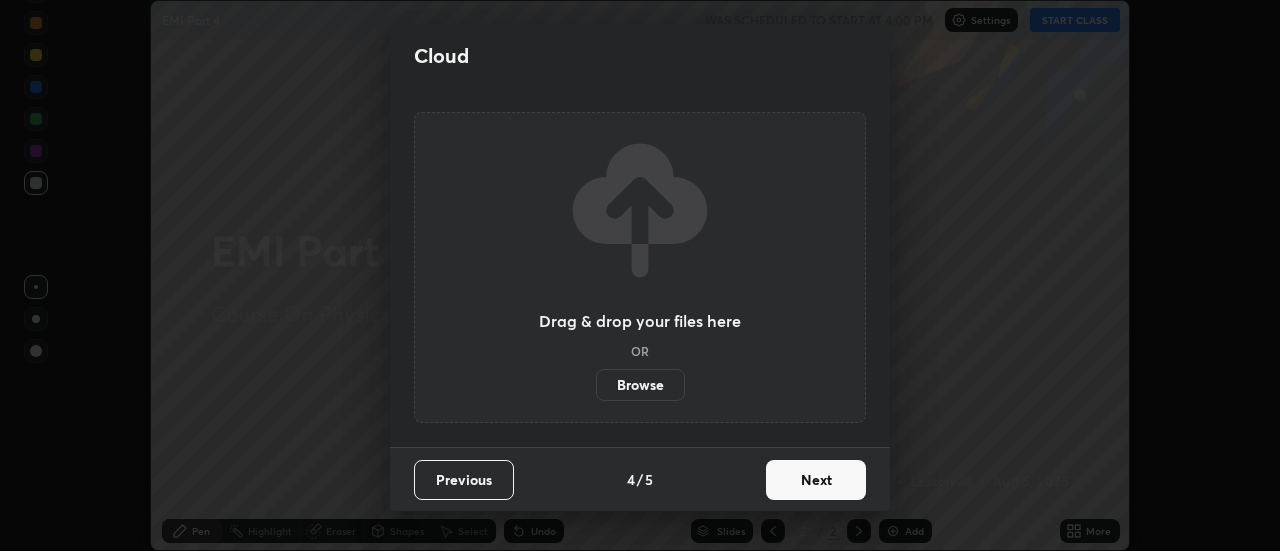 click on "Next" at bounding box center [816, 480] 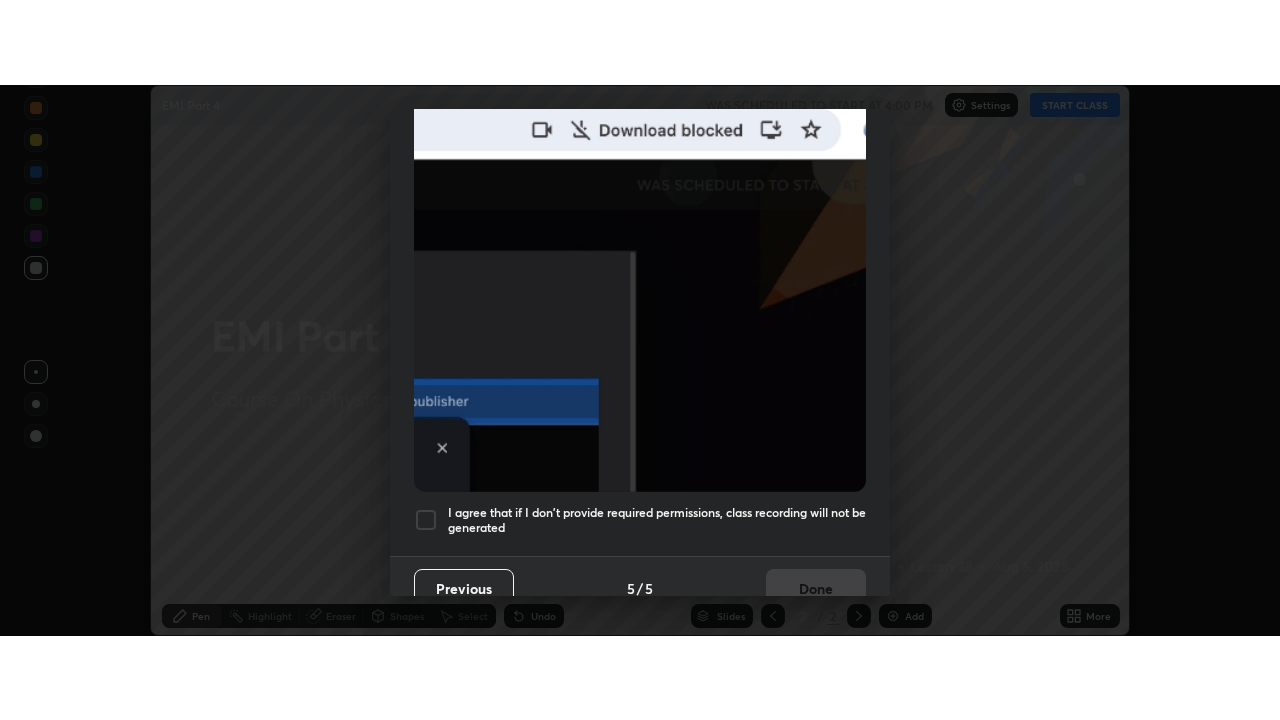 scroll, scrollTop: 513, scrollLeft: 0, axis: vertical 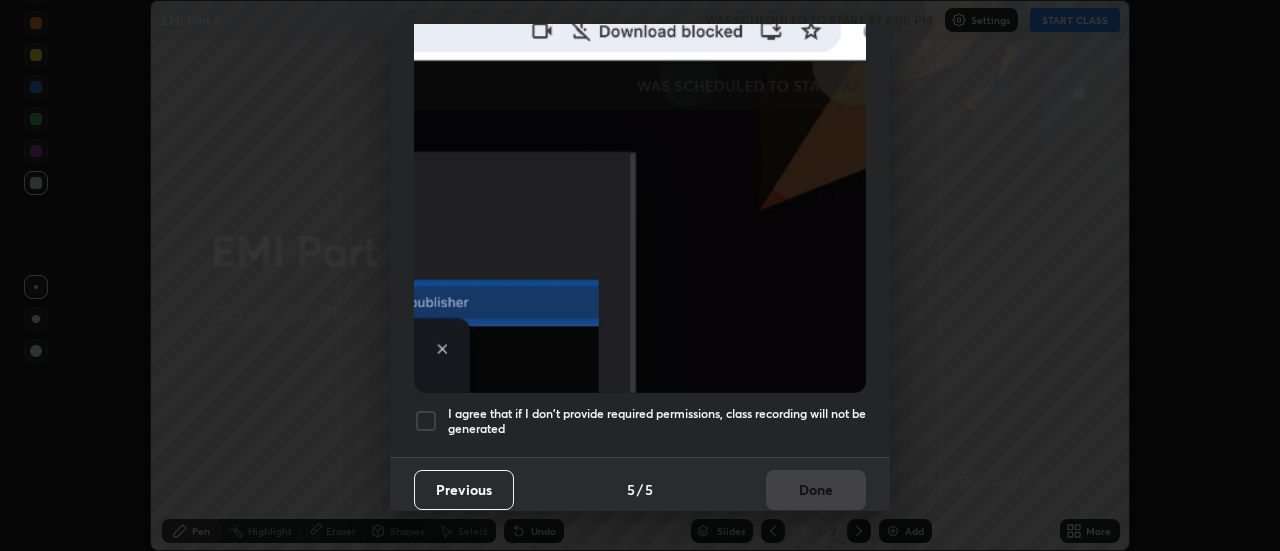 click on "I agree that if I don't provide required permissions, class recording will not be generated" at bounding box center [657, 421] 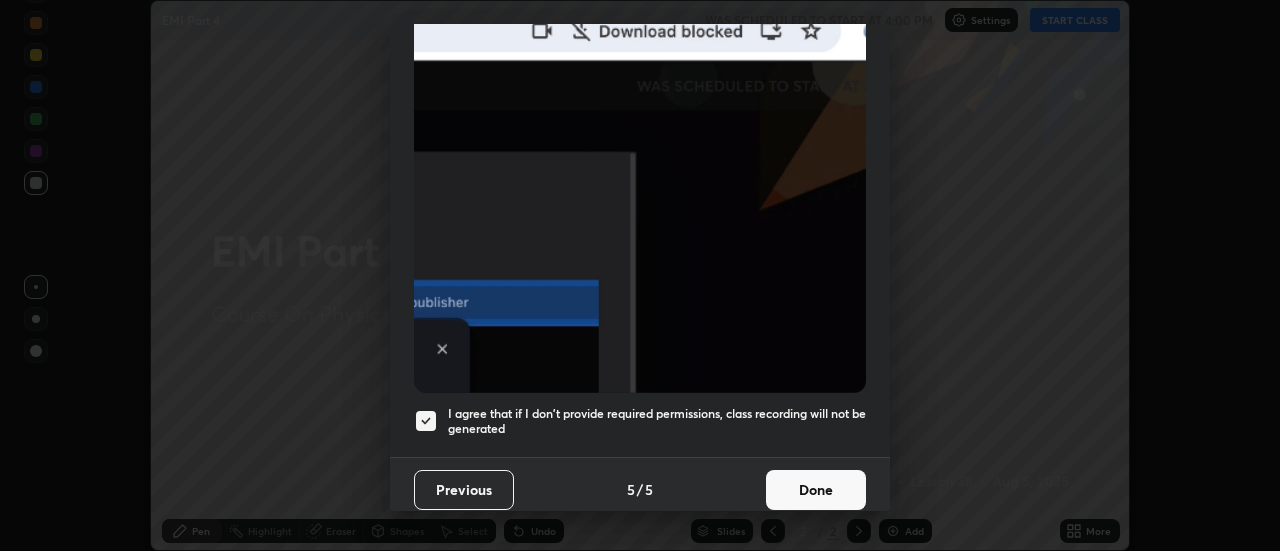 click on "Done" at bounding box center (816, 490) 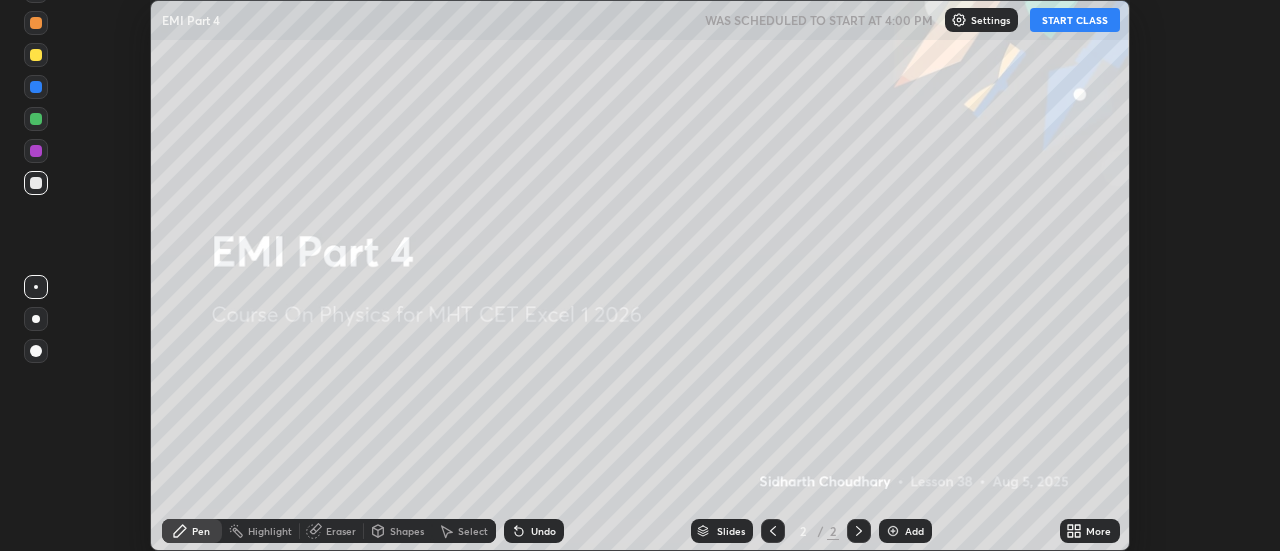 click on "START CLASS" at bounding box center [1075, 20] 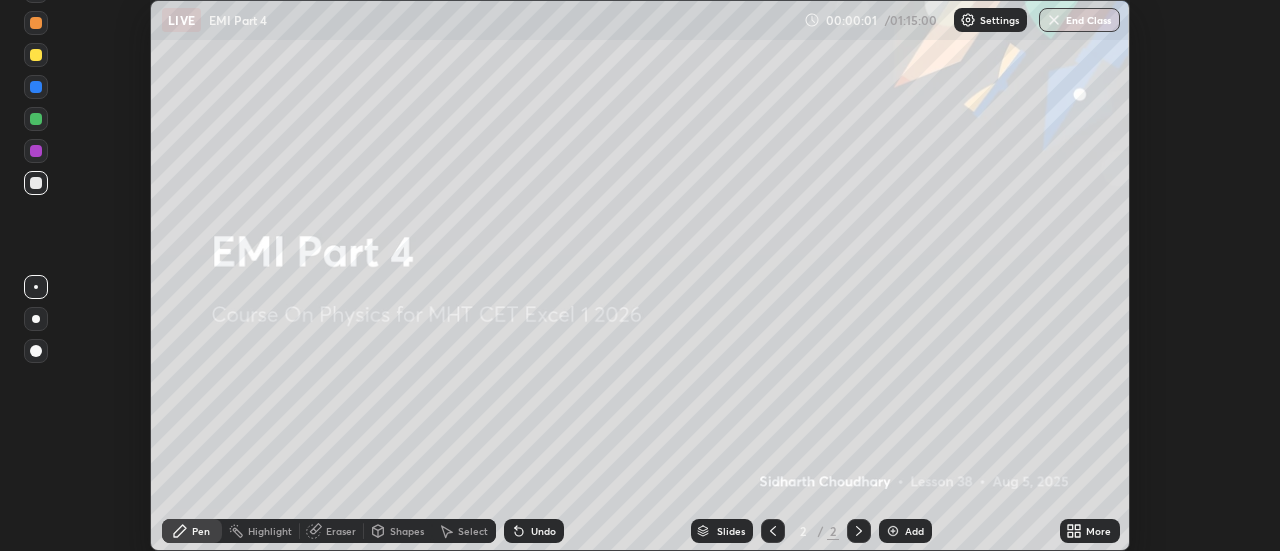 click on "More" at bounding box center [1098, 531] 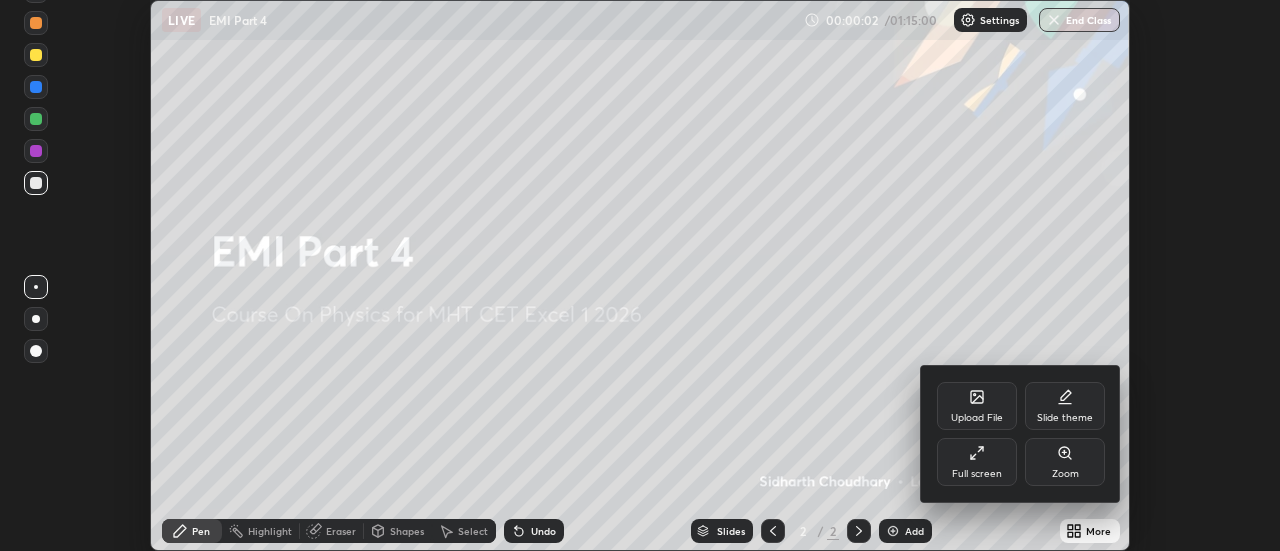 click on "Full screen" at bounding box center [977, 462] 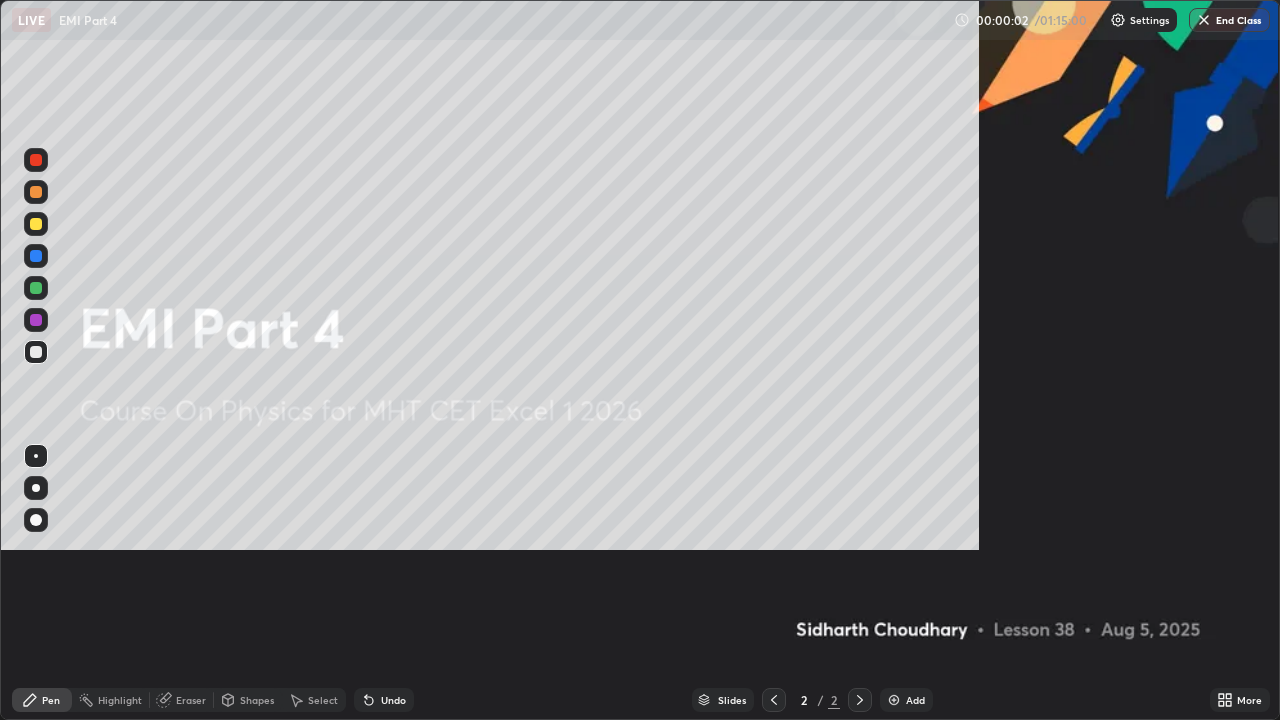 scroll, scrollTop: 99280, scrollLeft: 98720, axis: both 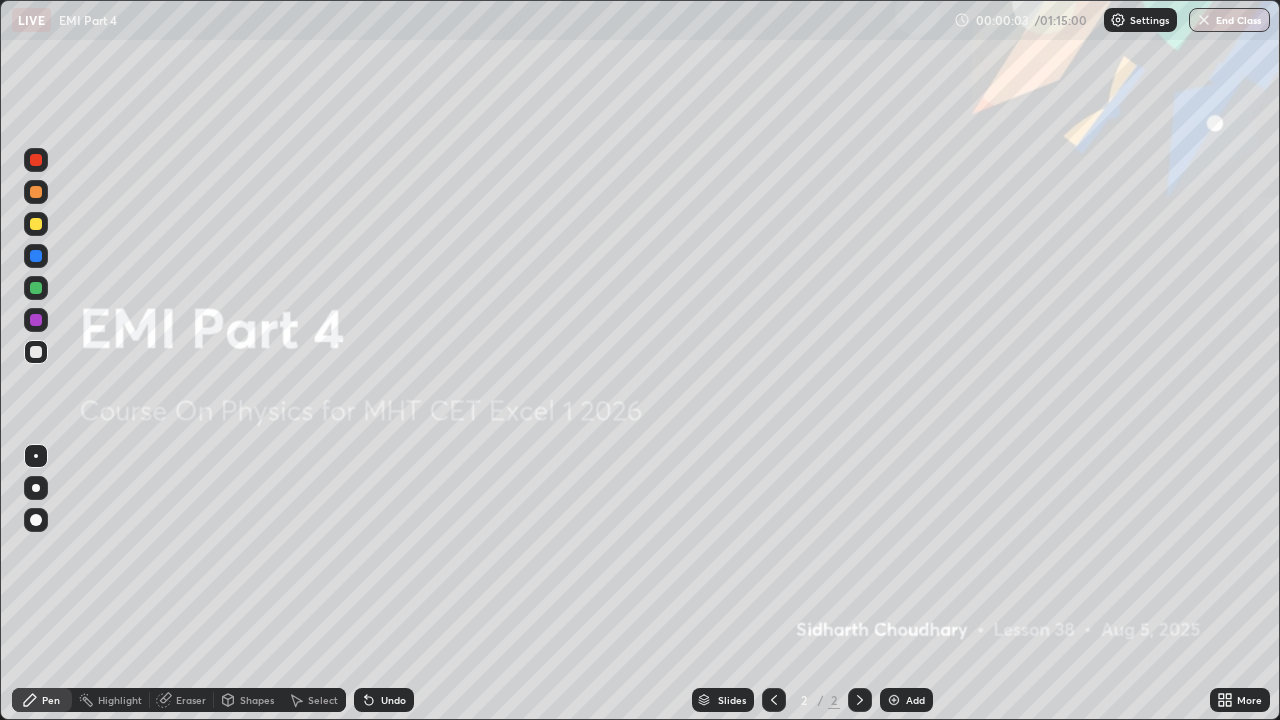 click at bounding box center (894, 700) 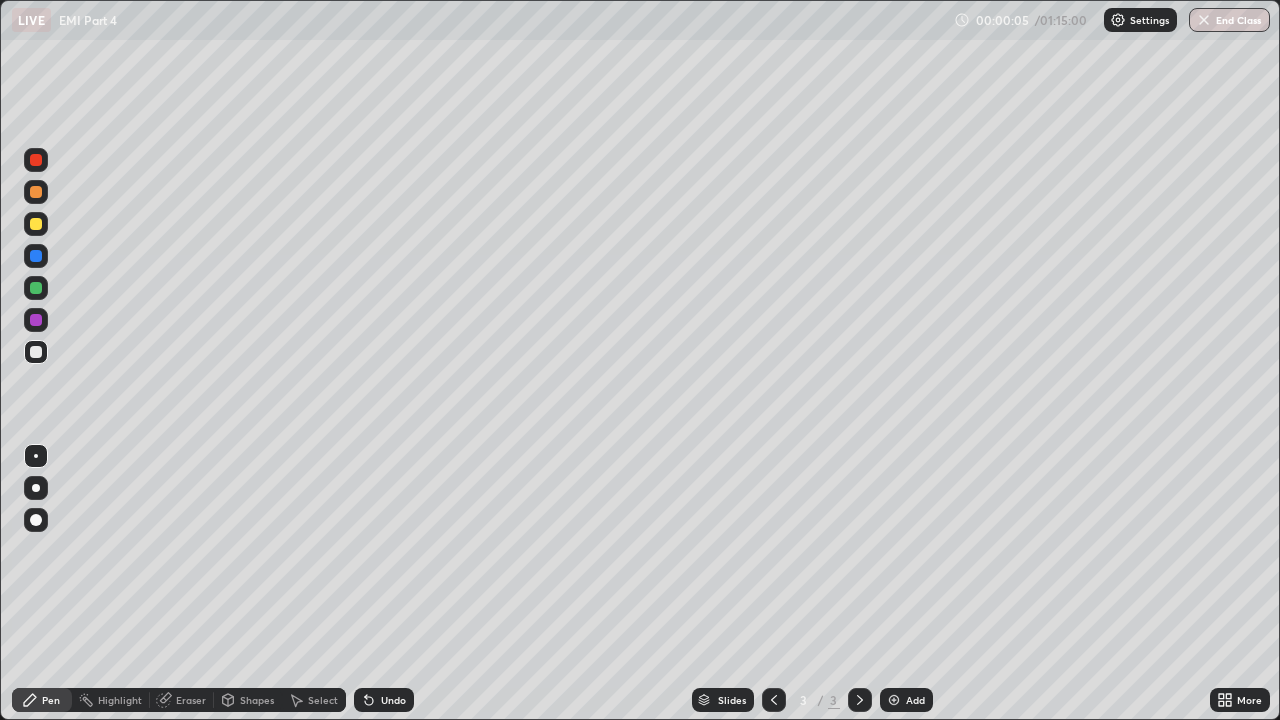 click at bounding box center [36, 488] 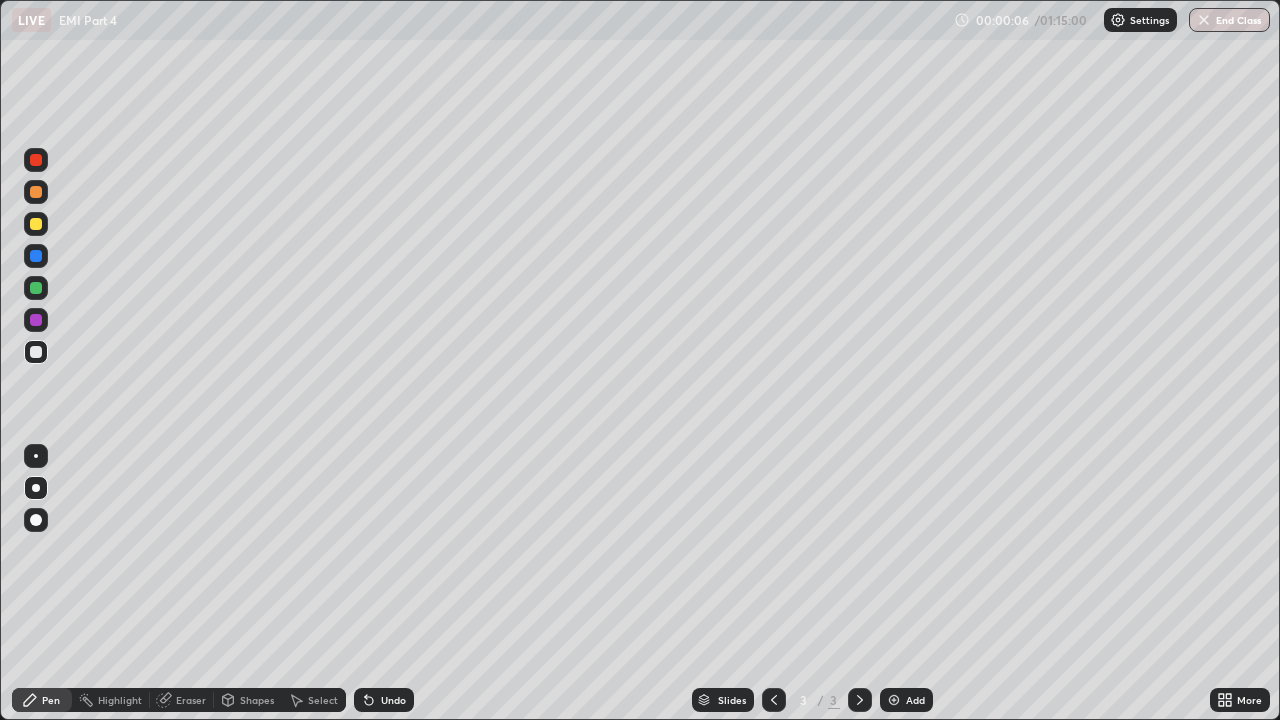 click at bounding box center [36, 352] 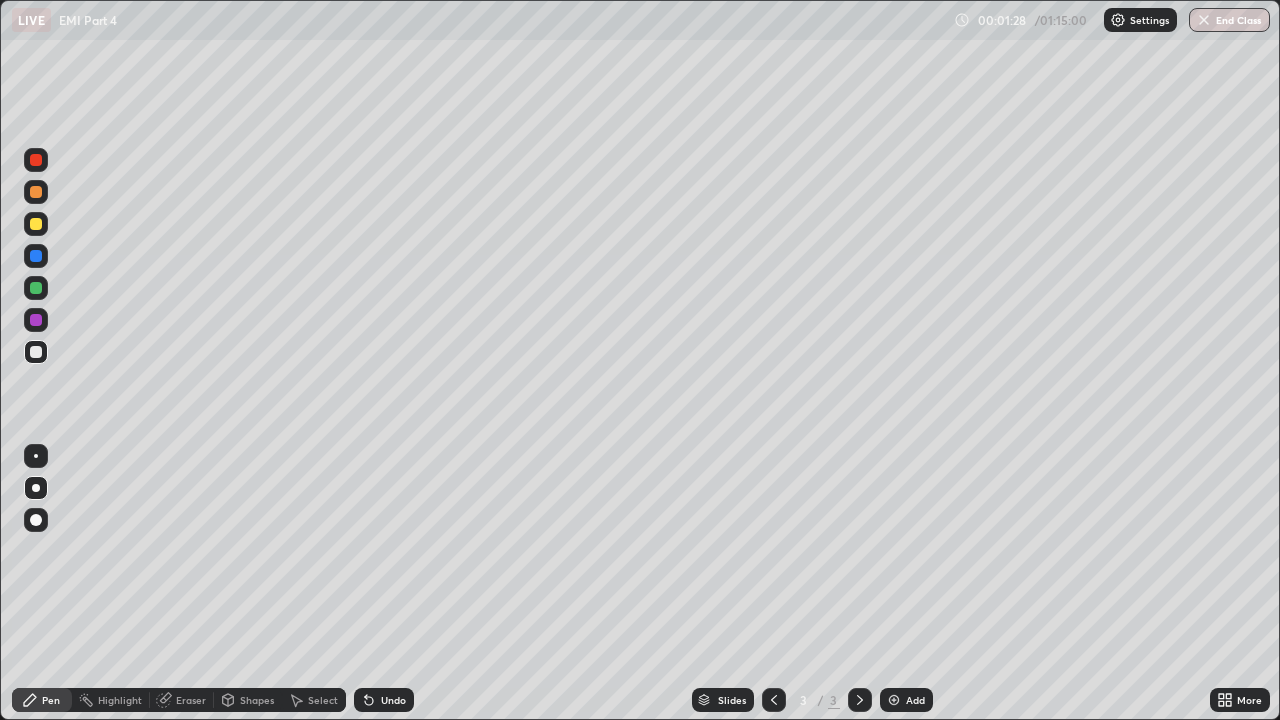 click at bounding box center (36, 224) 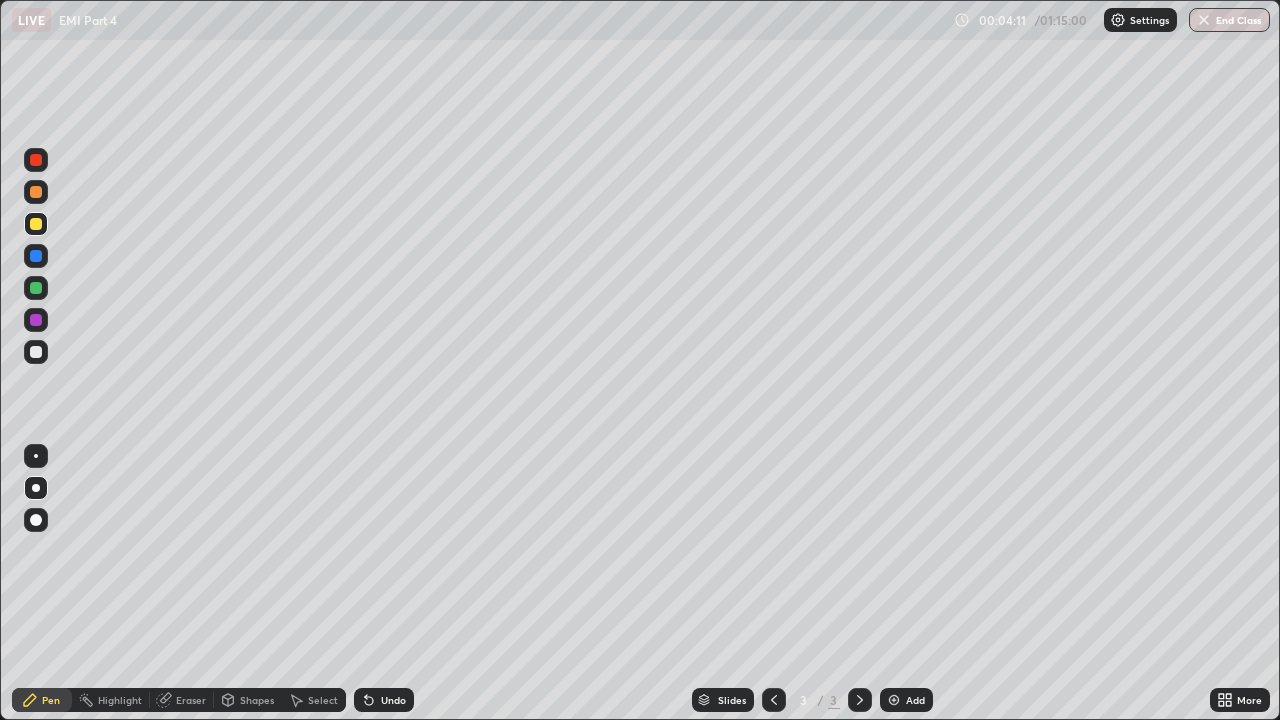 click at bounding box center [894, 700] 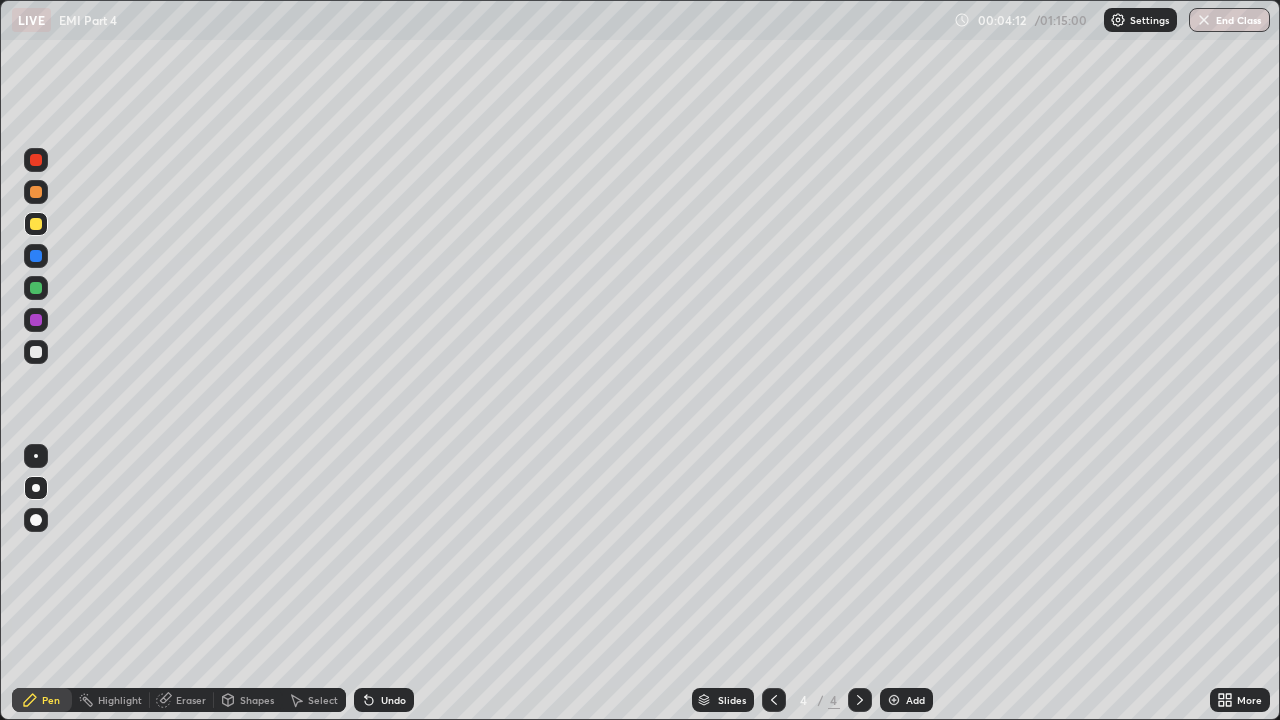 click at bounding box center (36, 352) 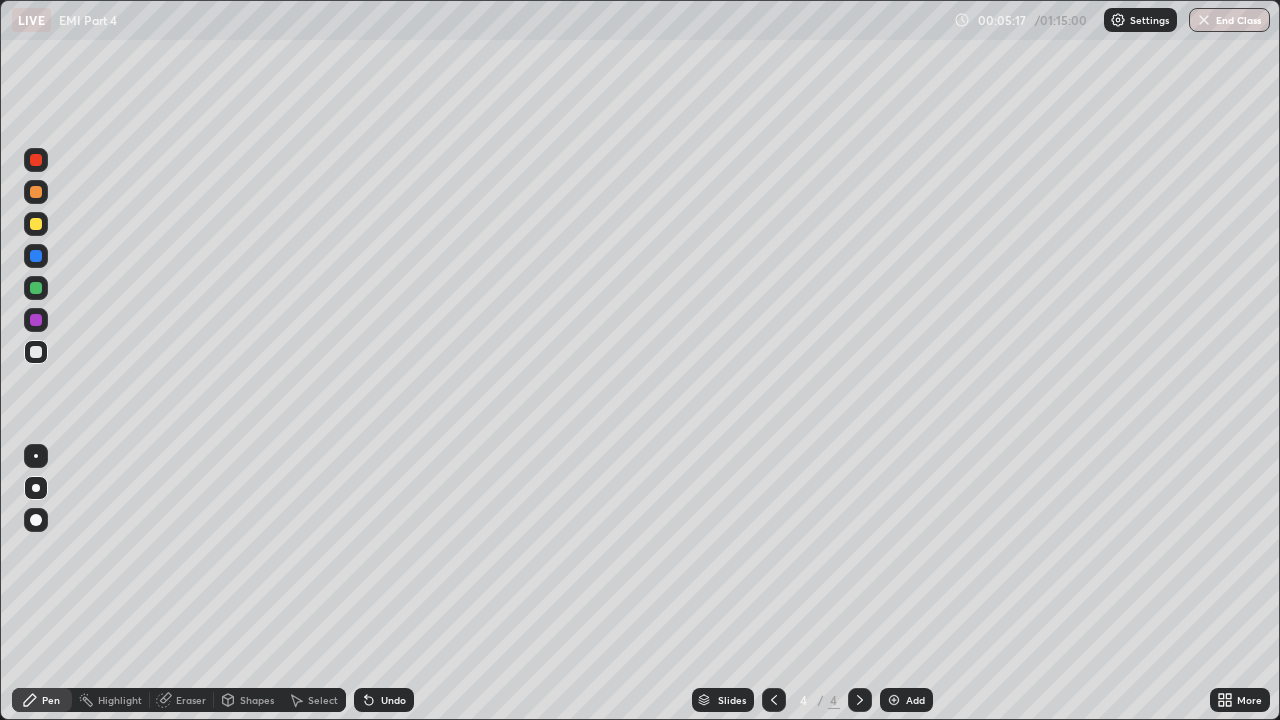 click at bounding box center (36, 352) 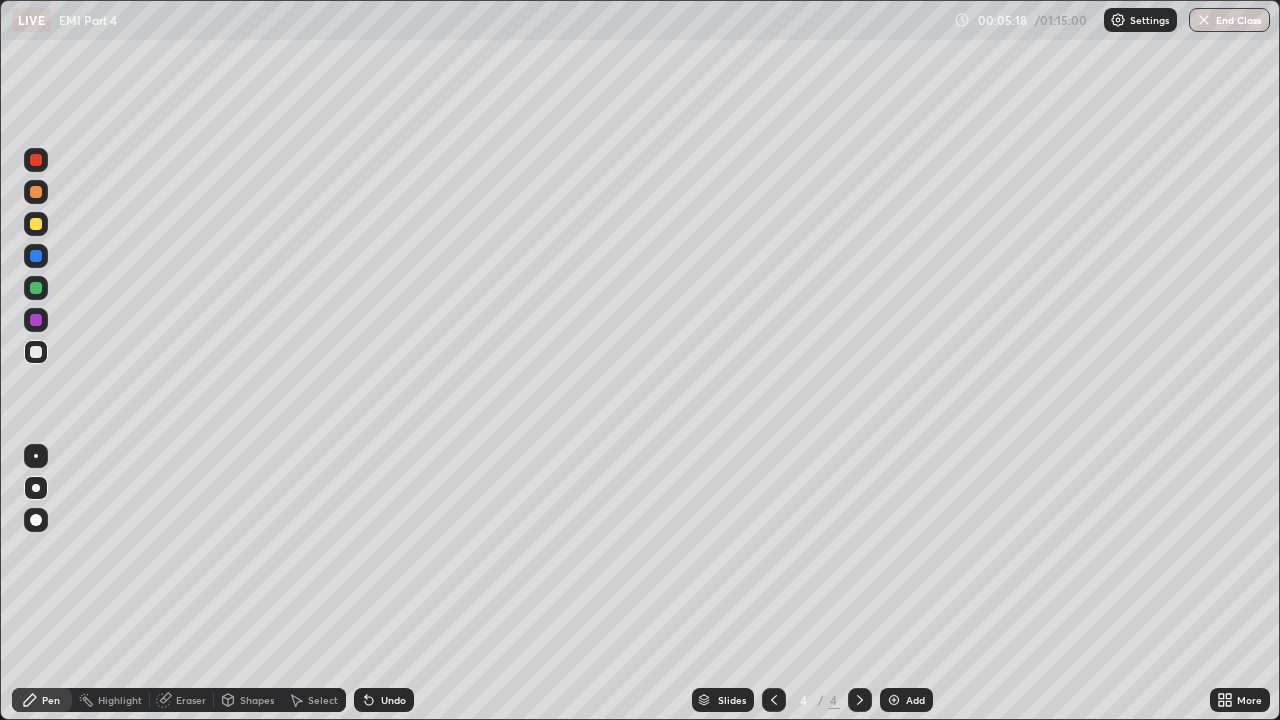 click at bounding box center (36, 224) 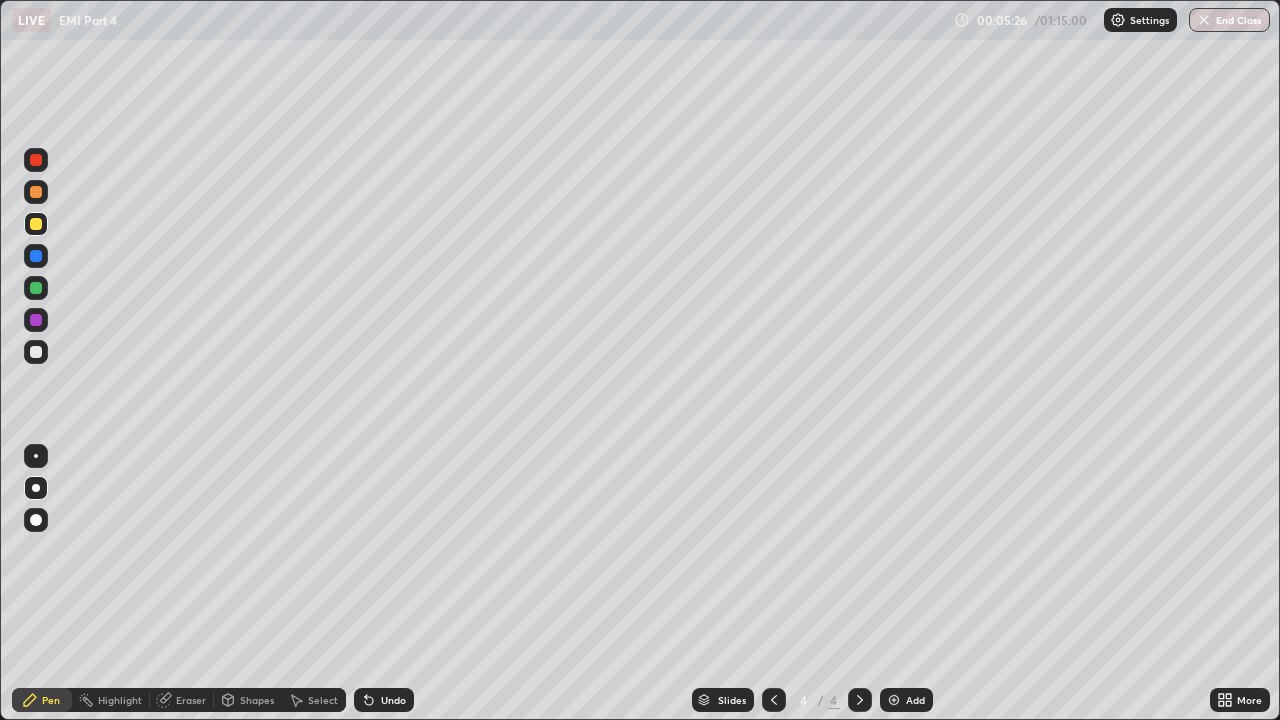 click 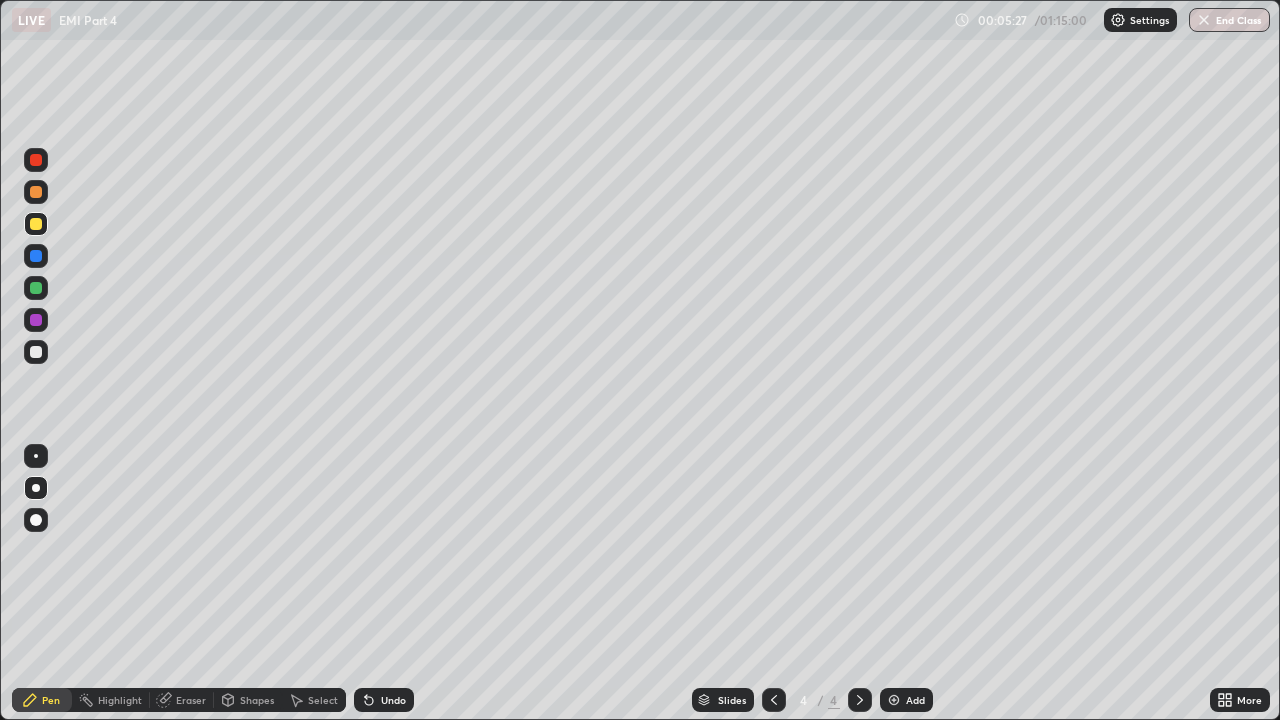 click at bounding box center (36, 192) 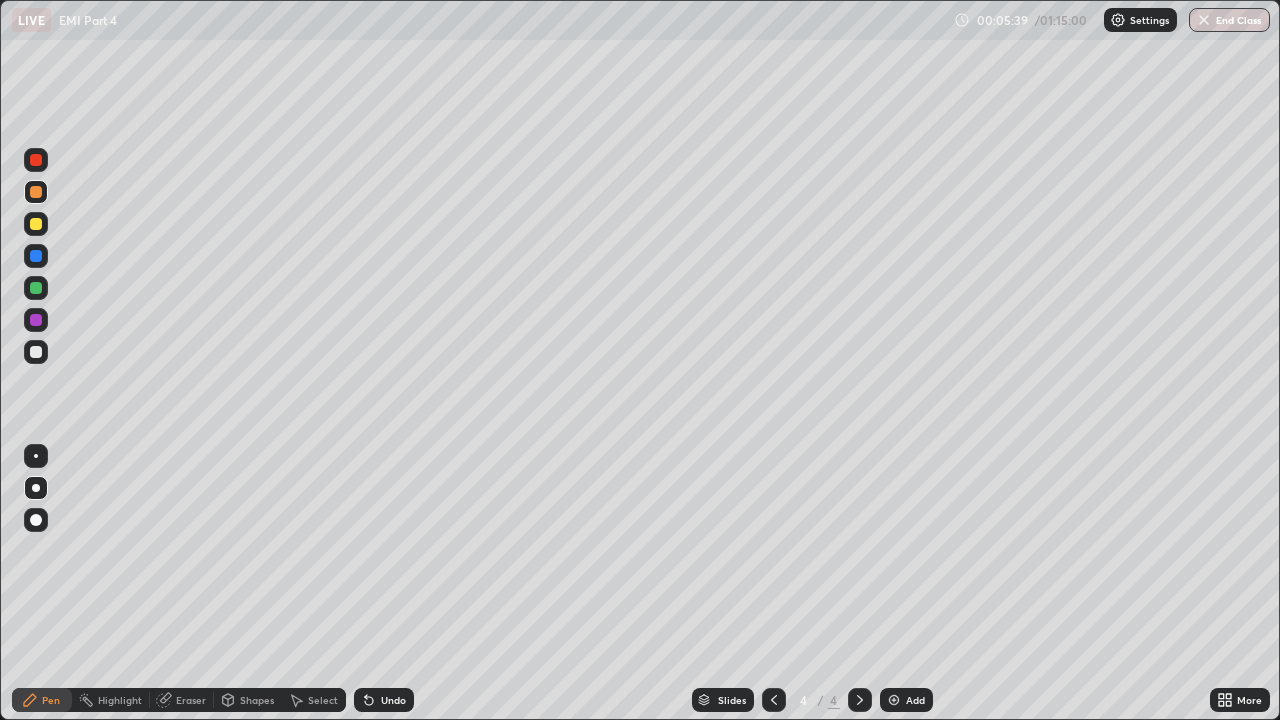 click at bounding box center [36, 224] 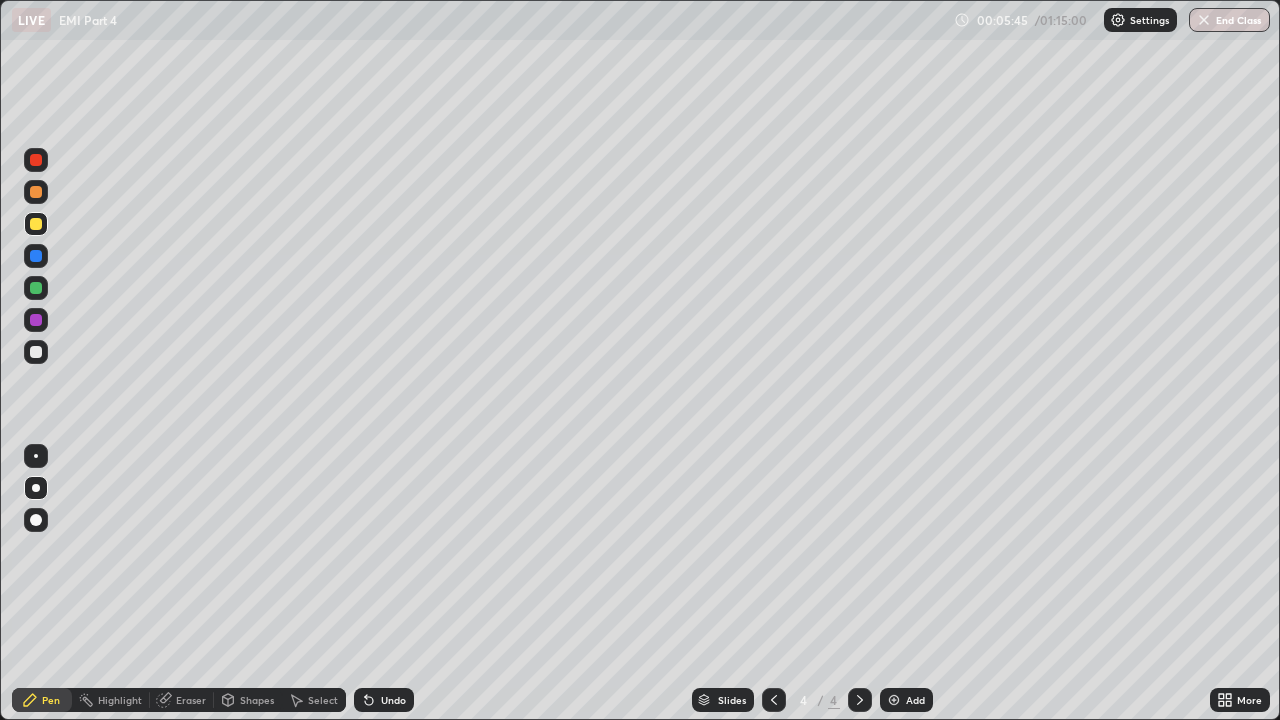 click at bounding box center [36, 352] 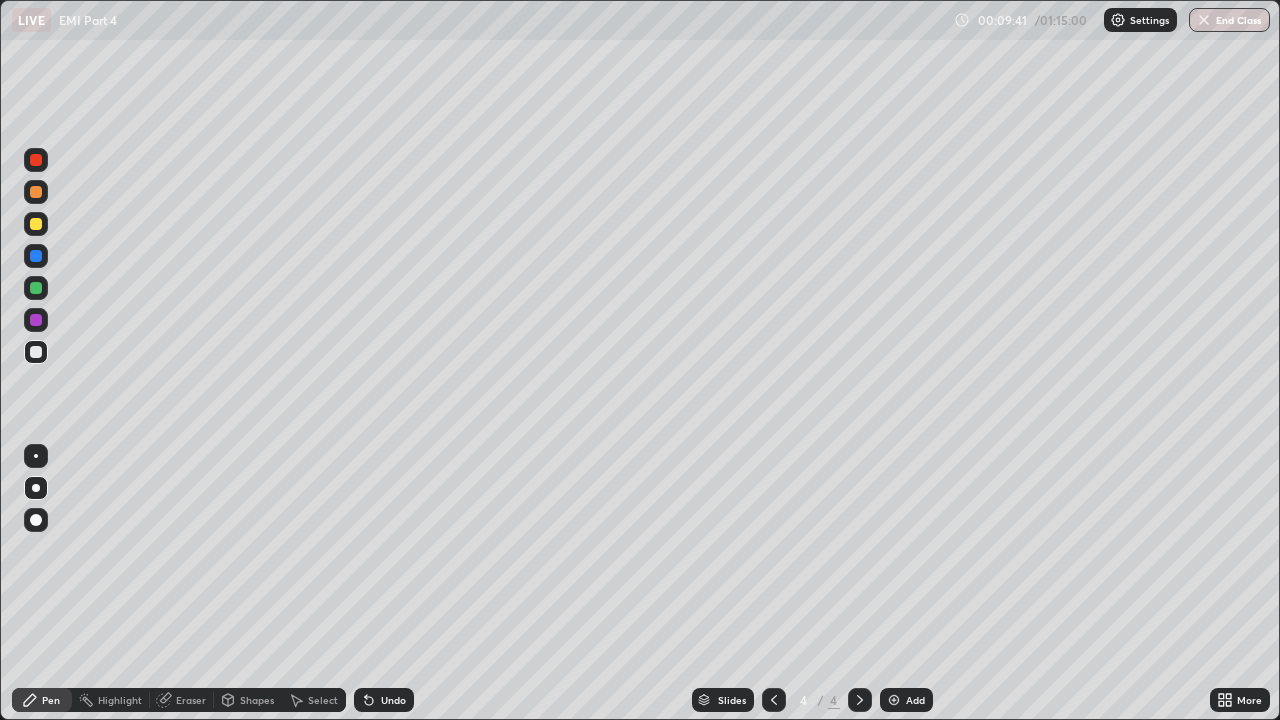 click at bounding box center [36, 192] 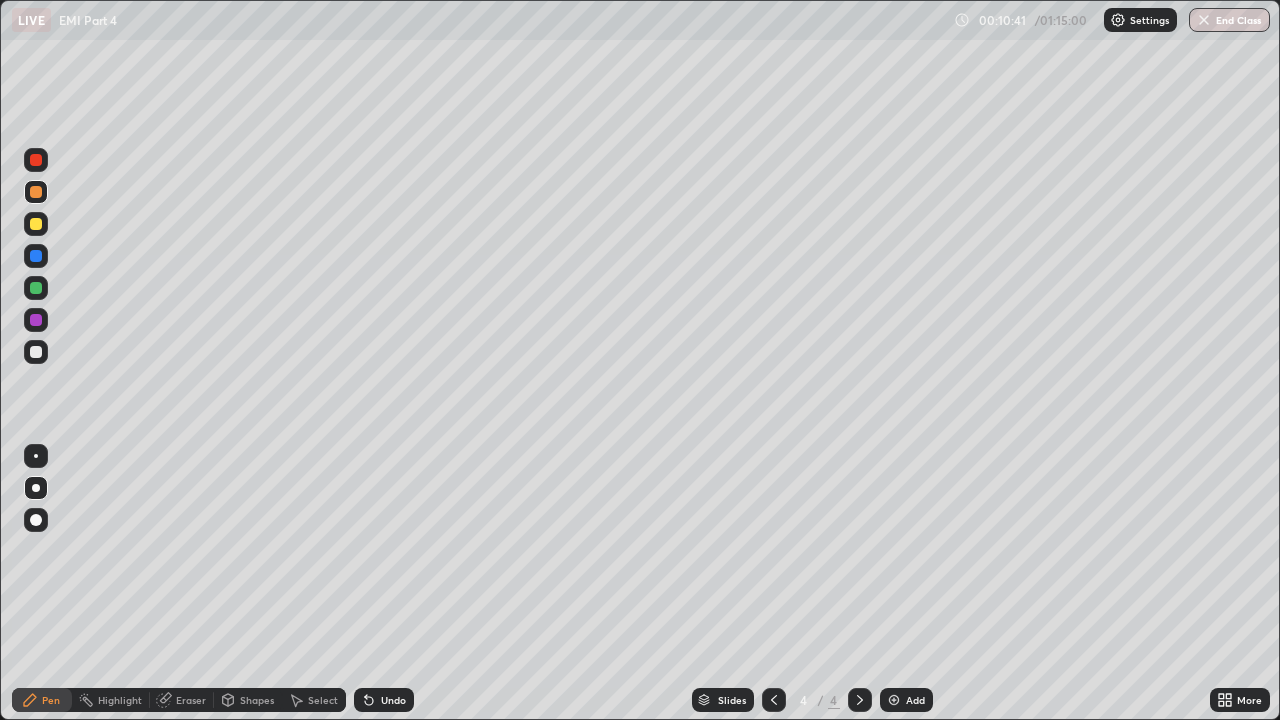 click at bounding box center (36, 352) 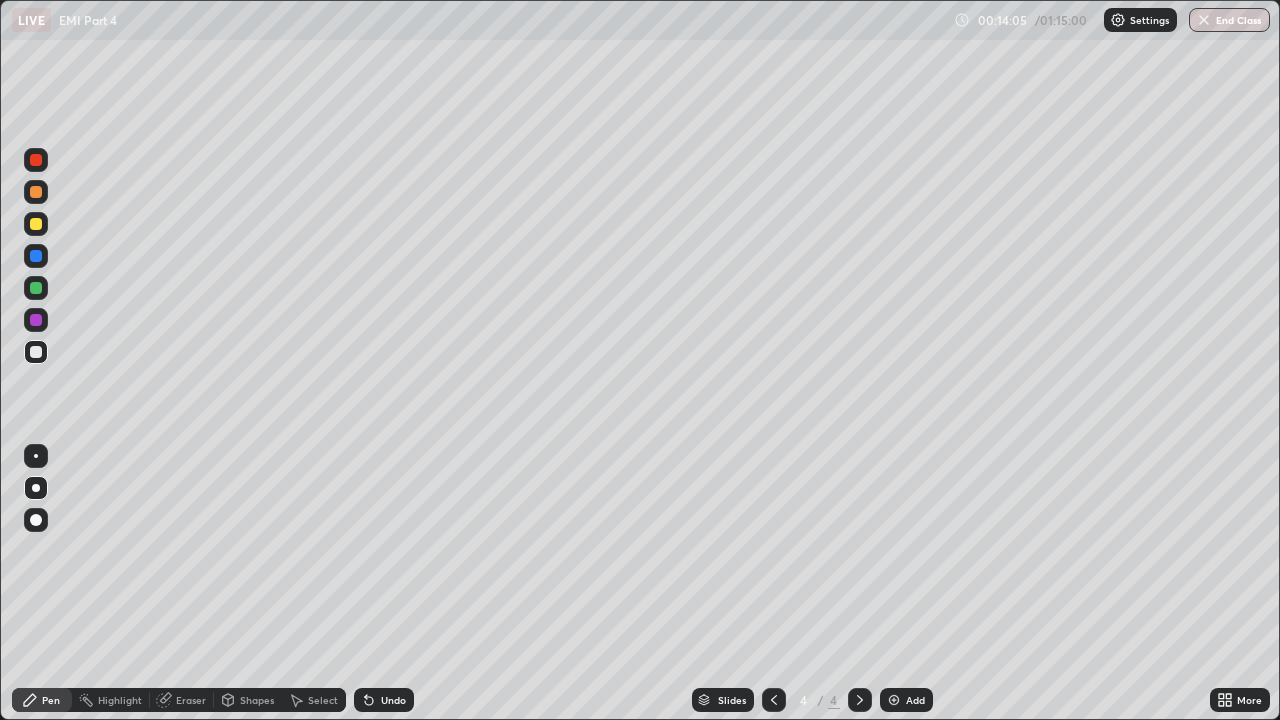 click at bounding box center [894, 700] 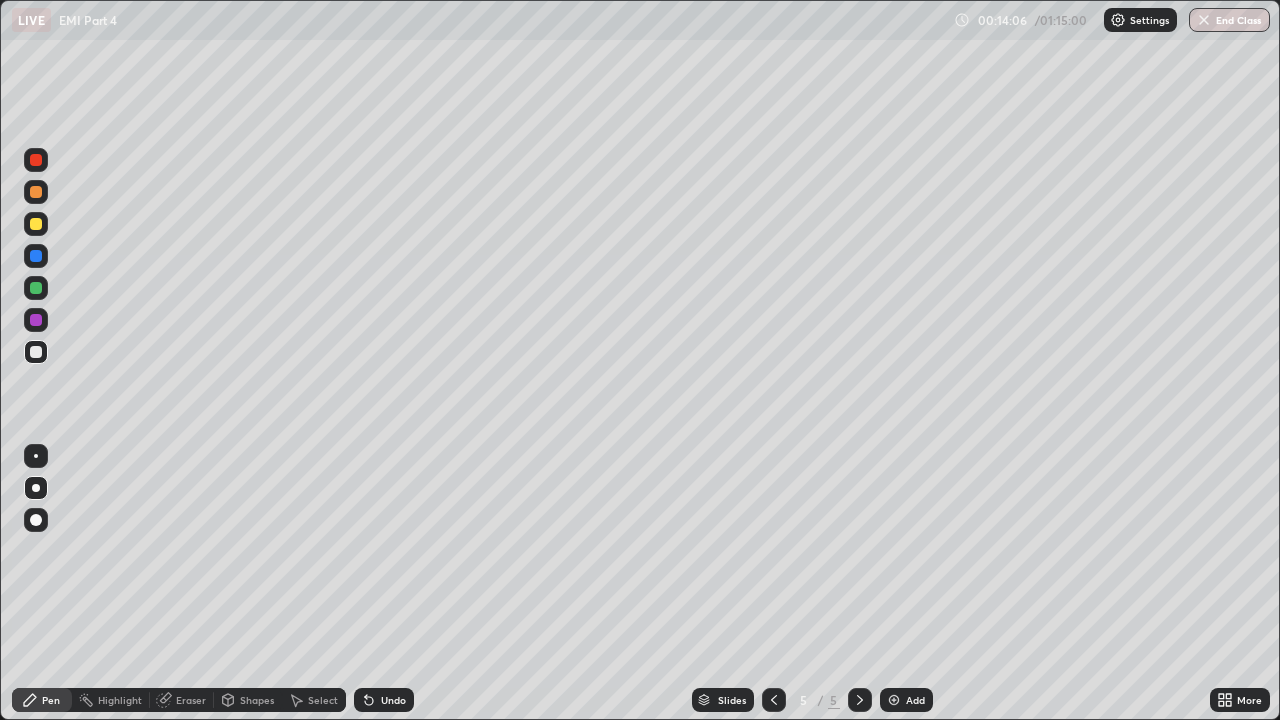 click at bounding box center [36, 352] 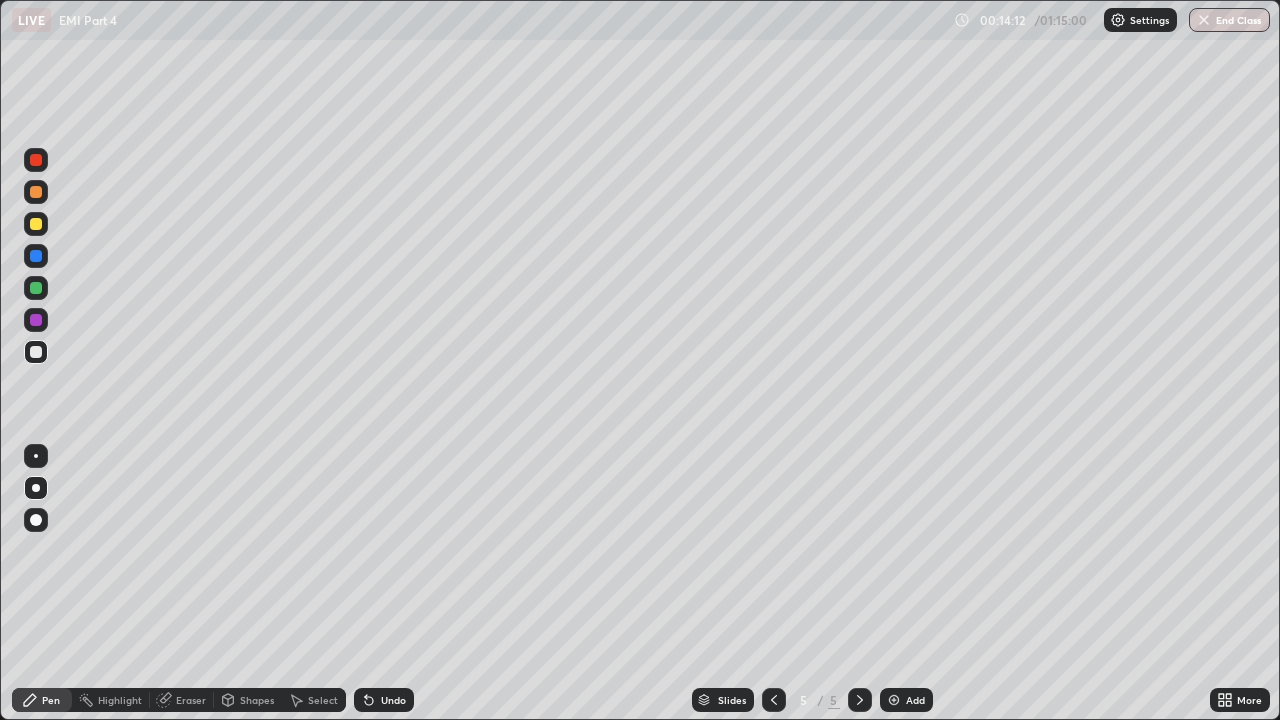 click at bounding box center (36, 192) 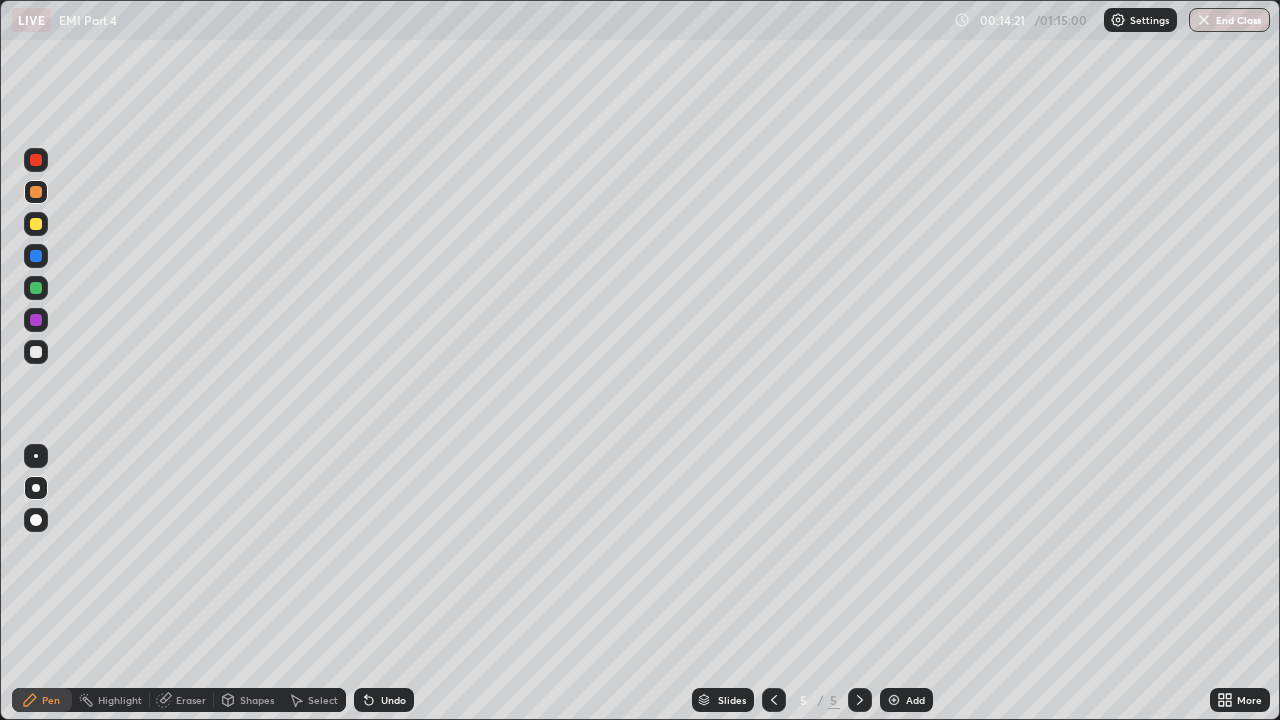 click at bounding box center (36, 352) 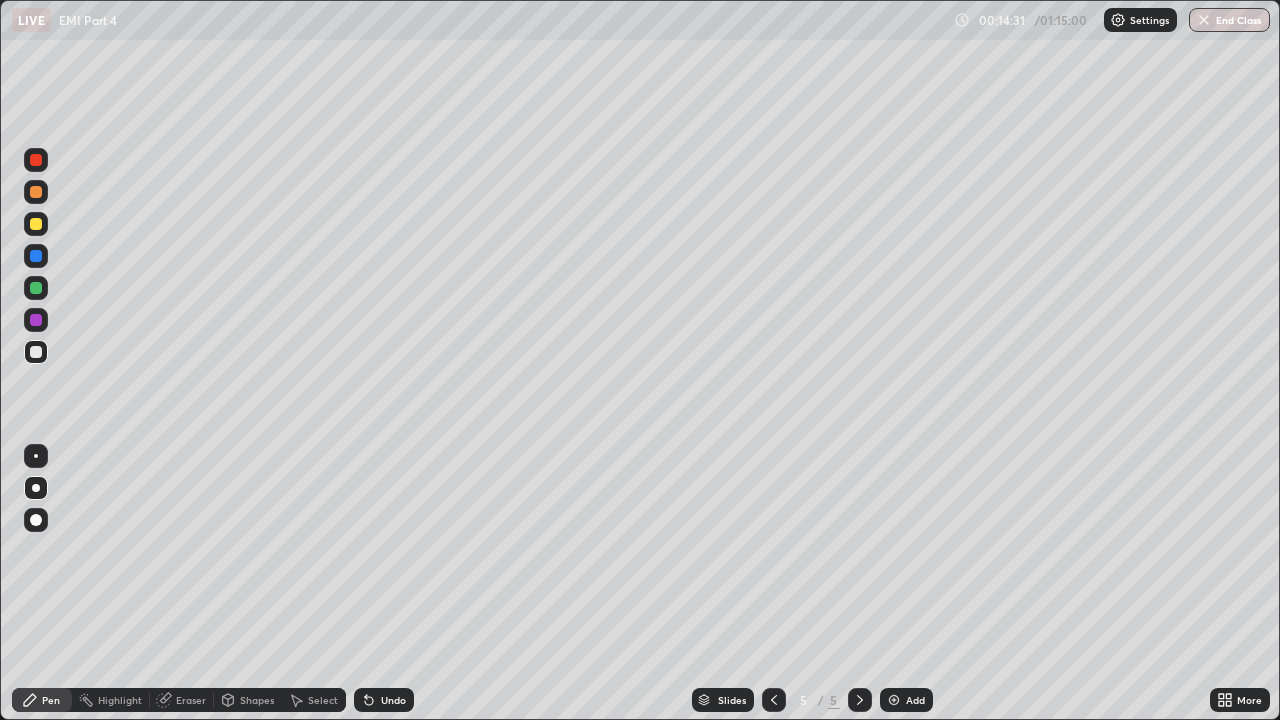 click at bounding box center (36, 224) 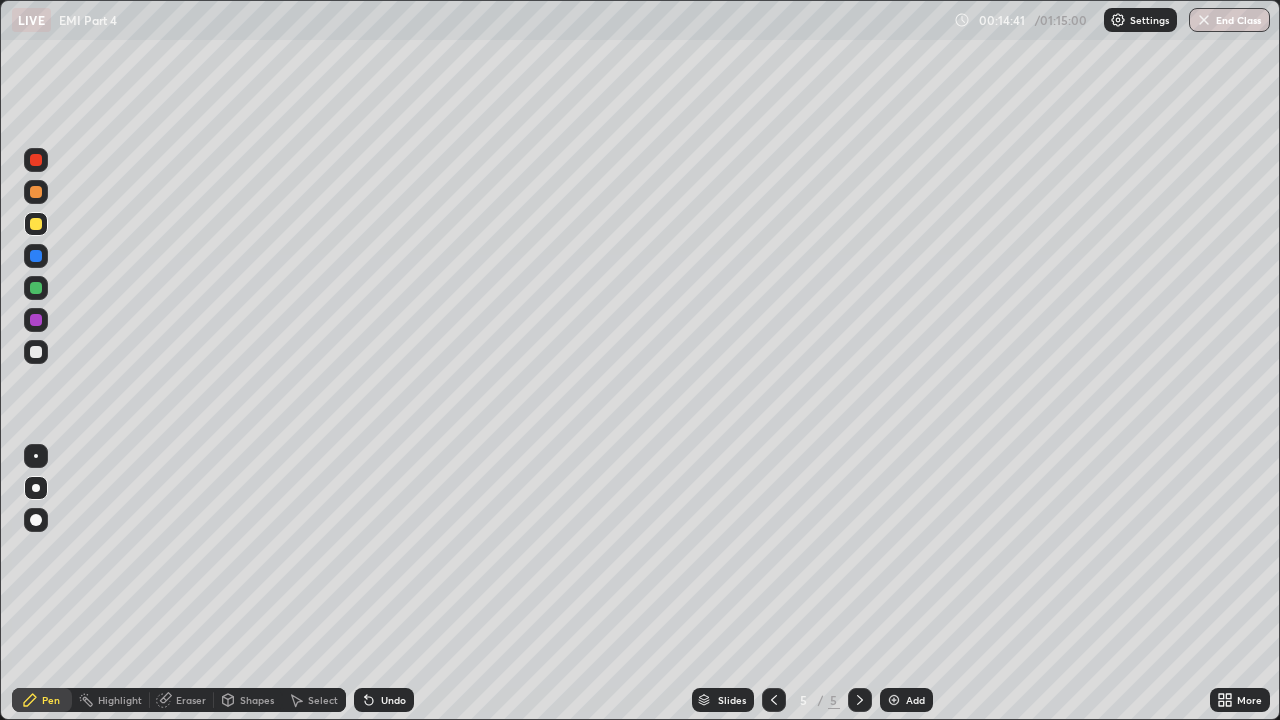 click at bounding box center (36, 352) 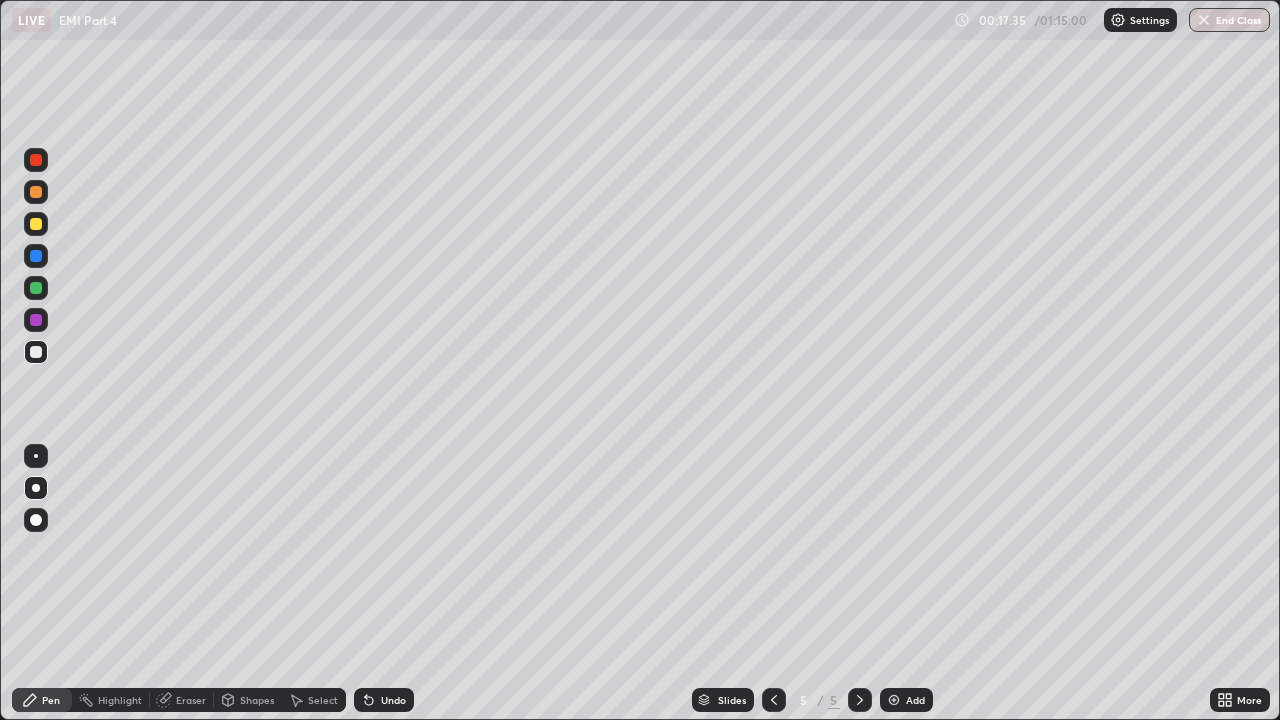 click at bounding box center (36, 352) 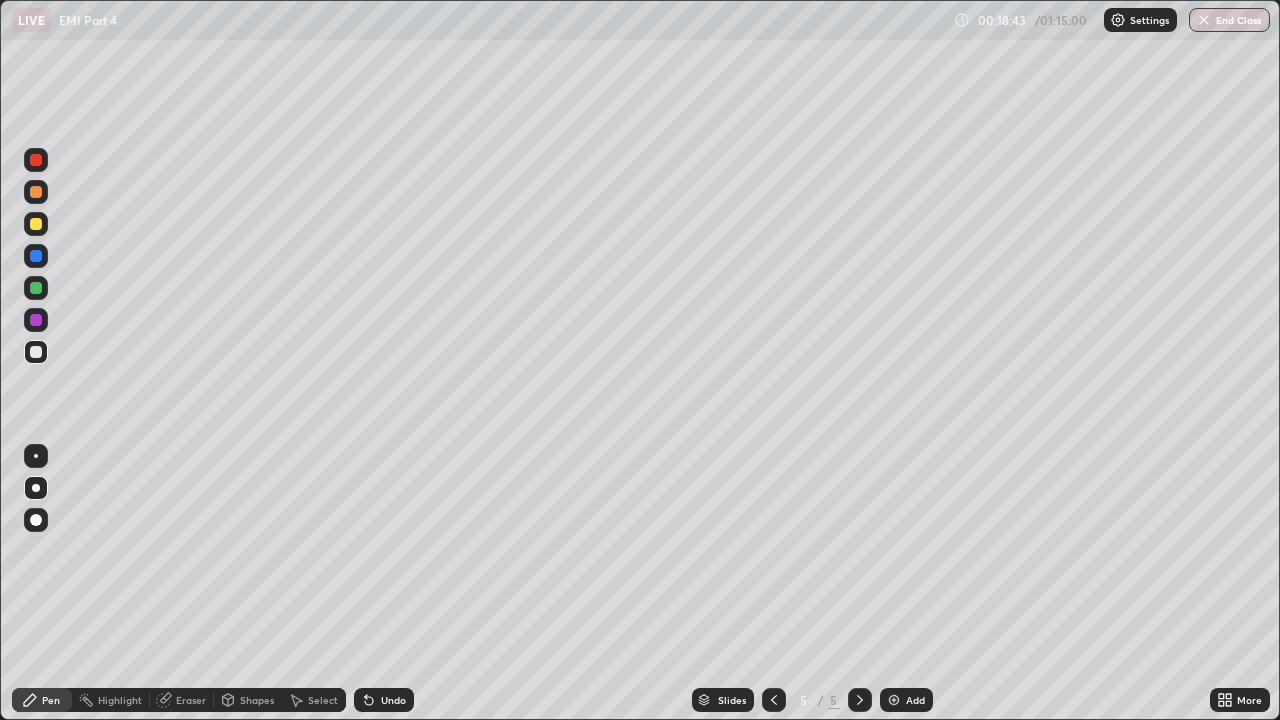 click 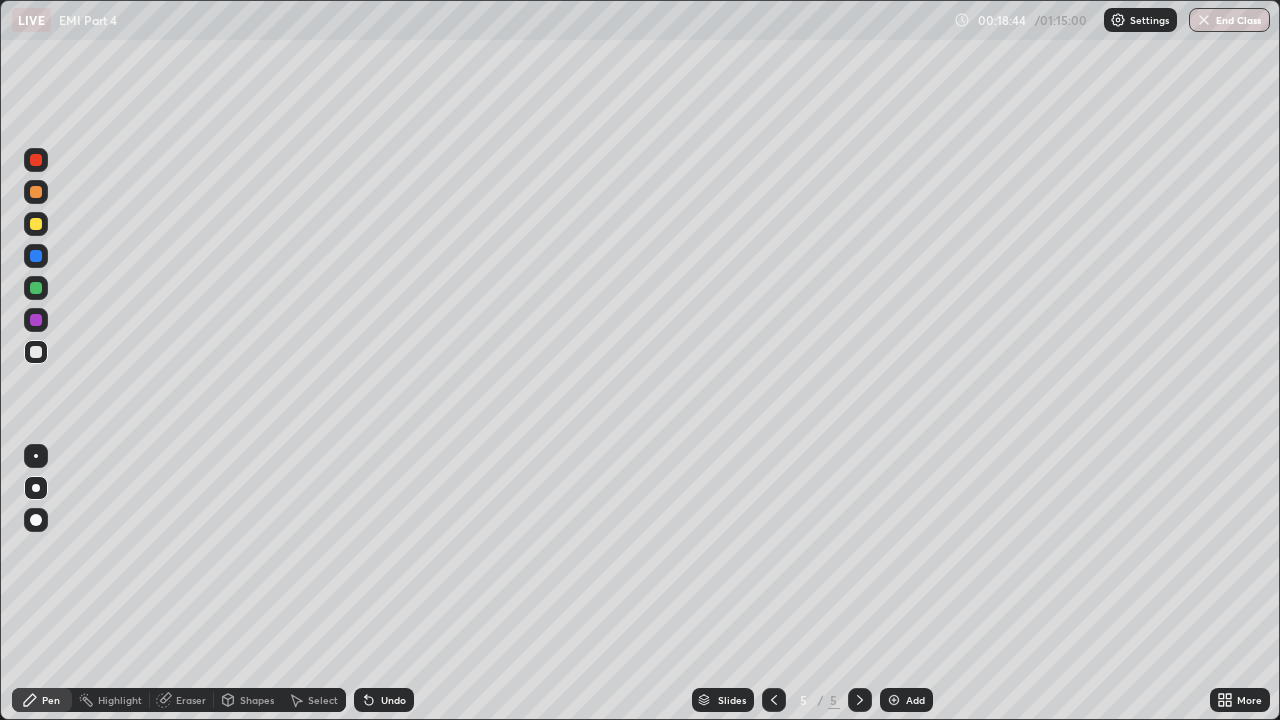click on "Undo" at bounding box center [384, 700] 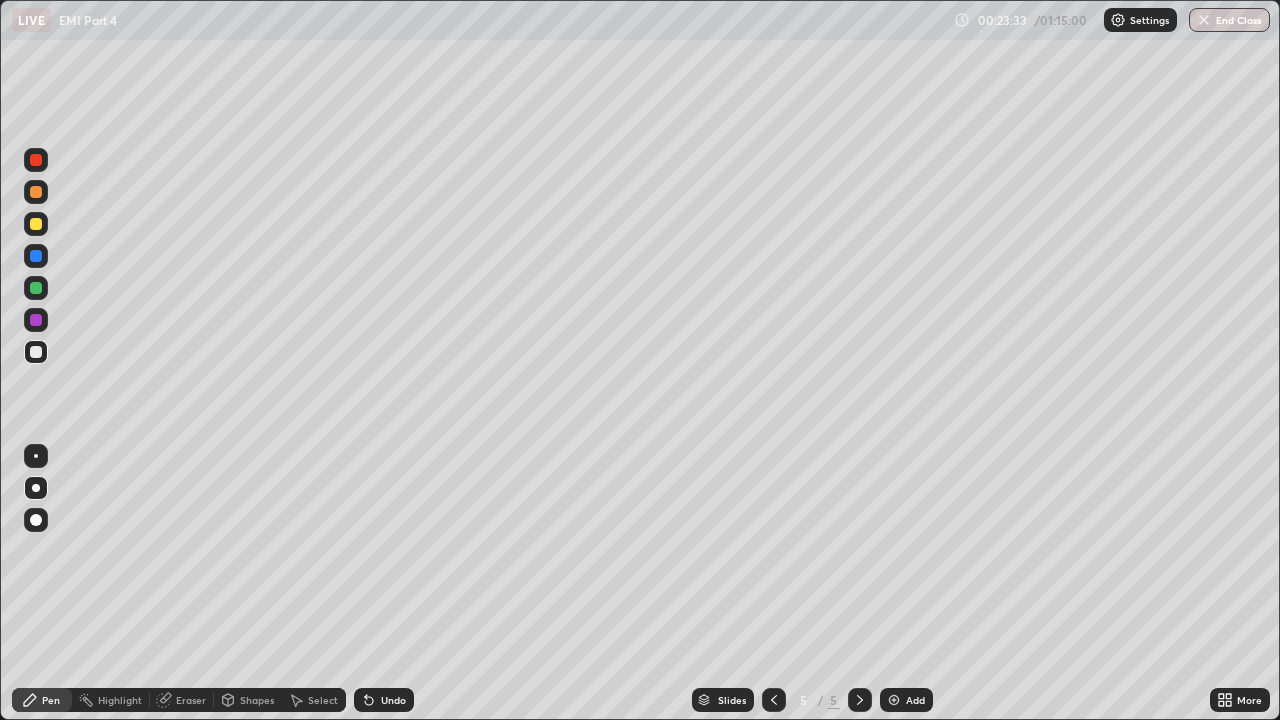 click at bounding box center [894, 700] 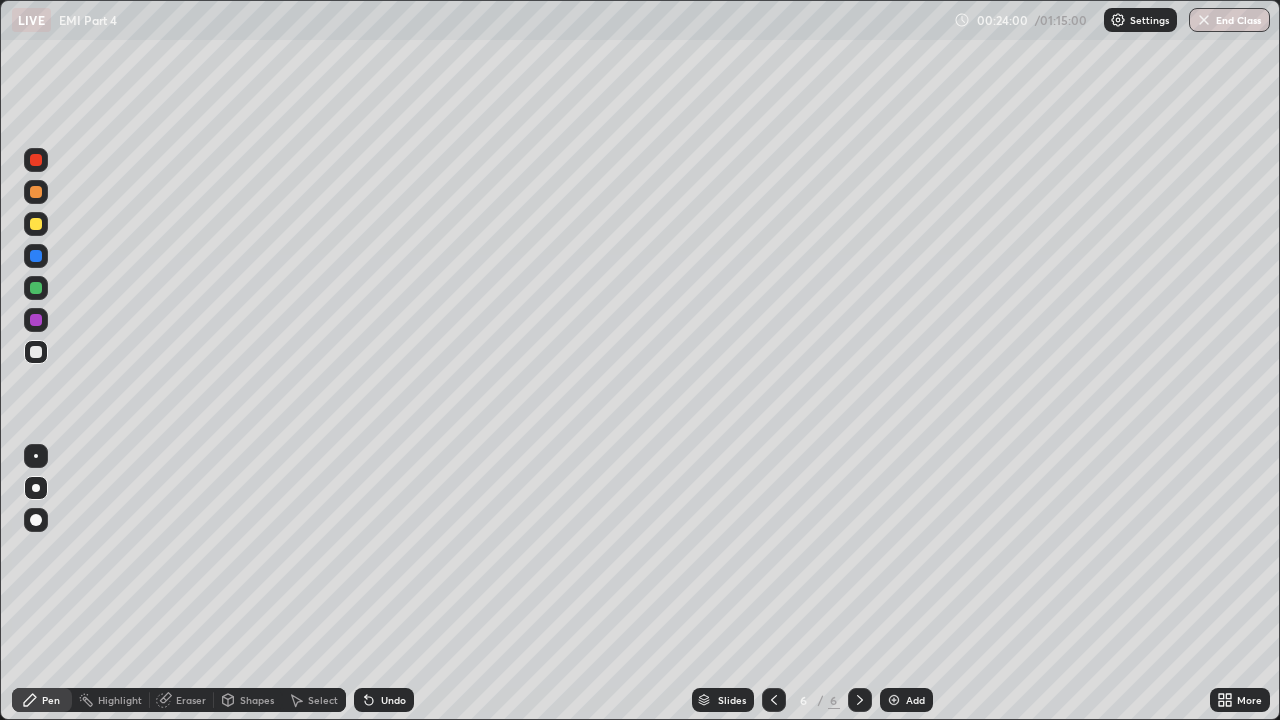 click at bounding box center [36, 192] 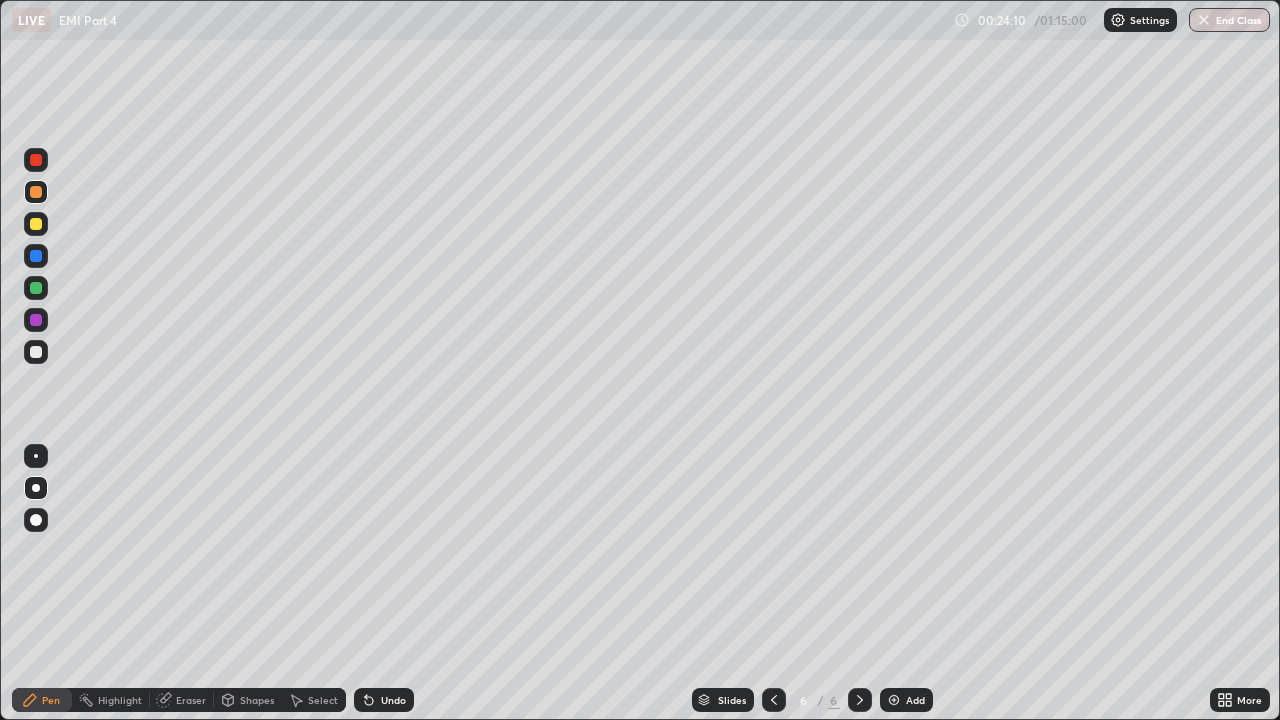 click at bounding box center (36, 224) 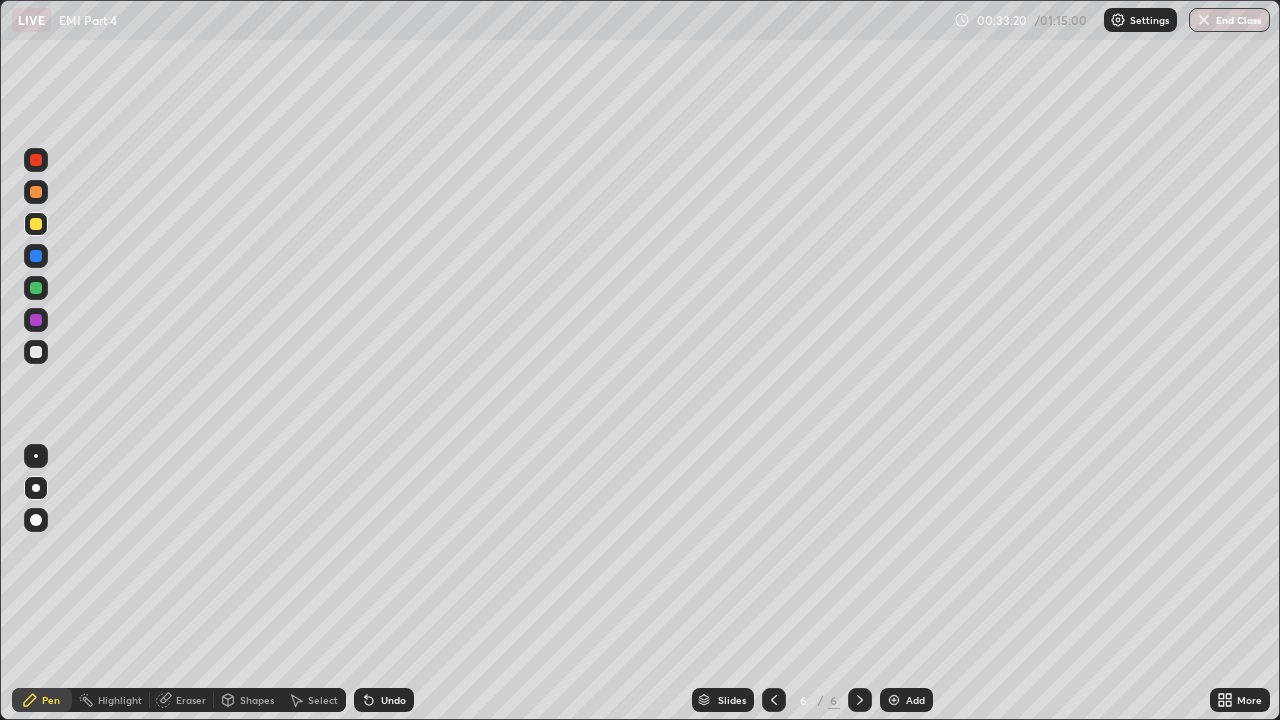 click at bounding box center [894, 700] 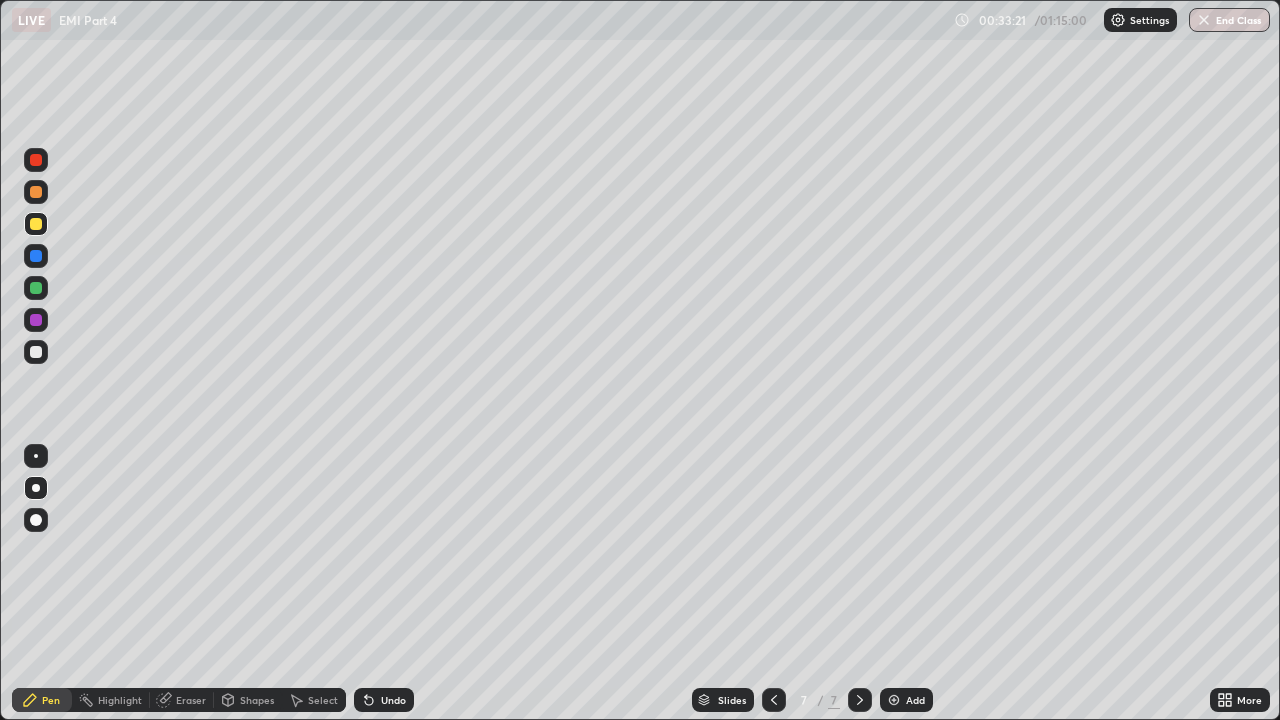 click at bounding box center (36, 352) 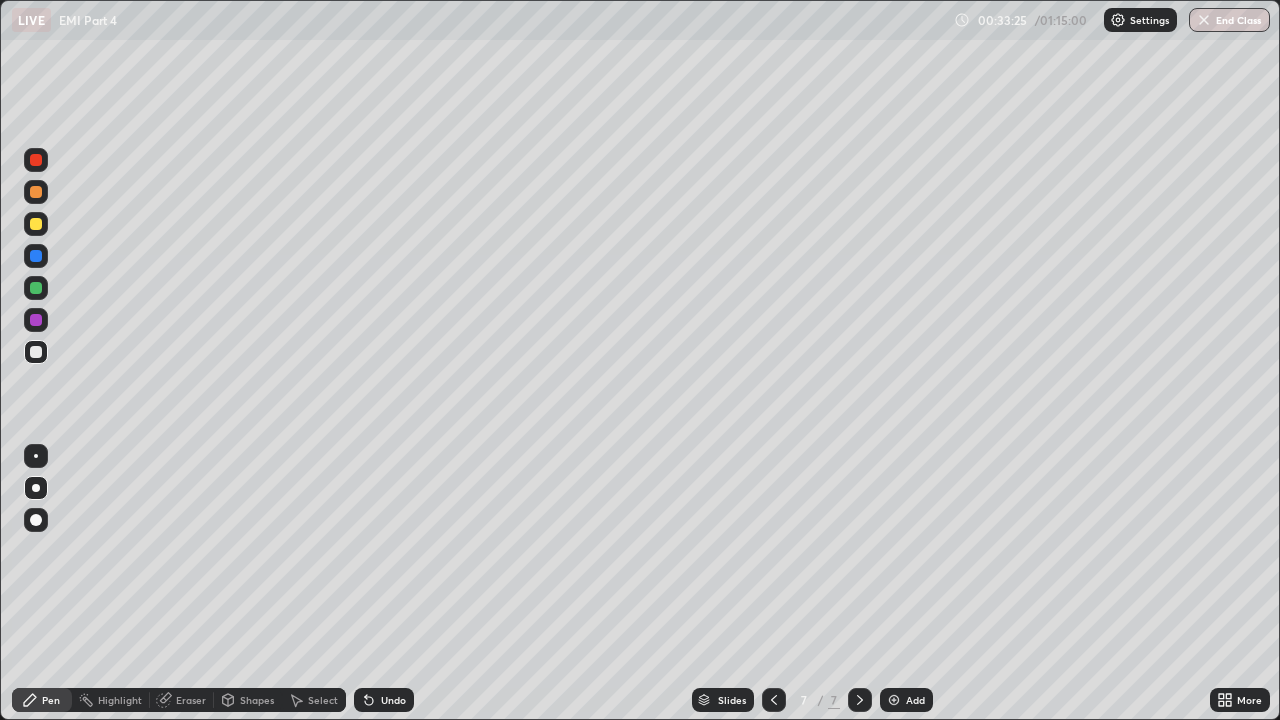 click on "Shapes" at bounding box center (248, 700) 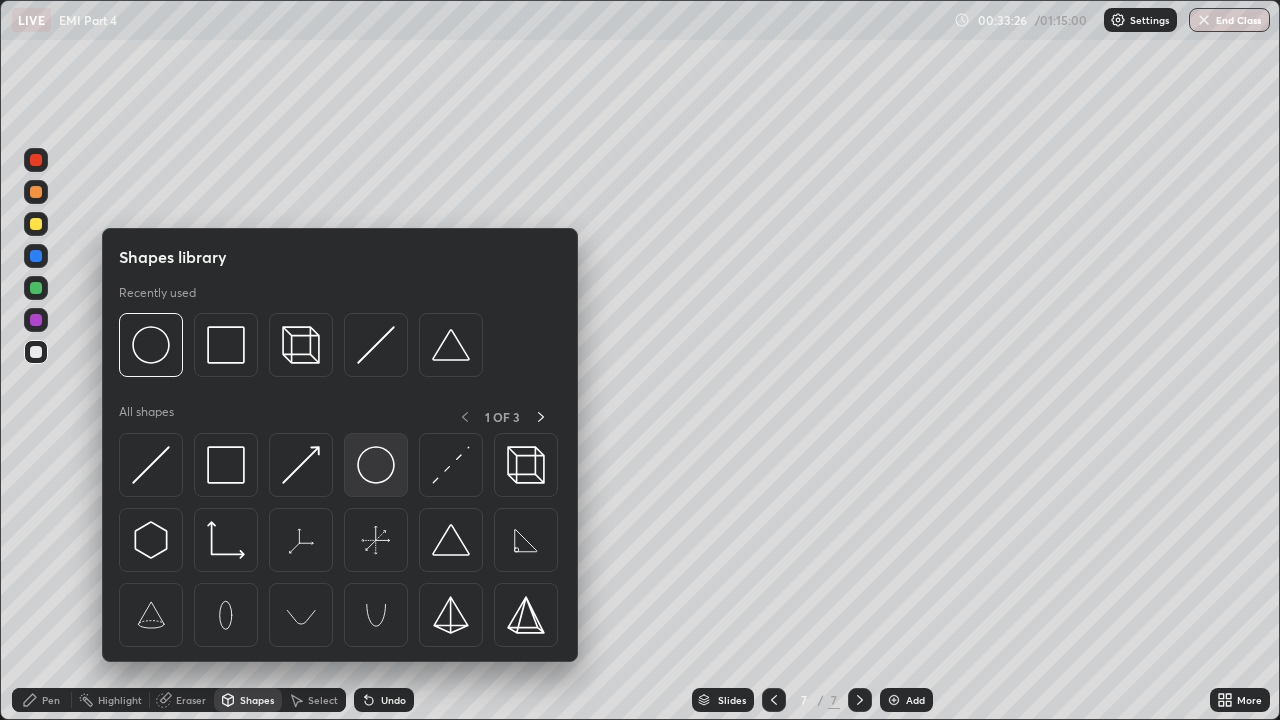 click at bounding box center [376, 465] 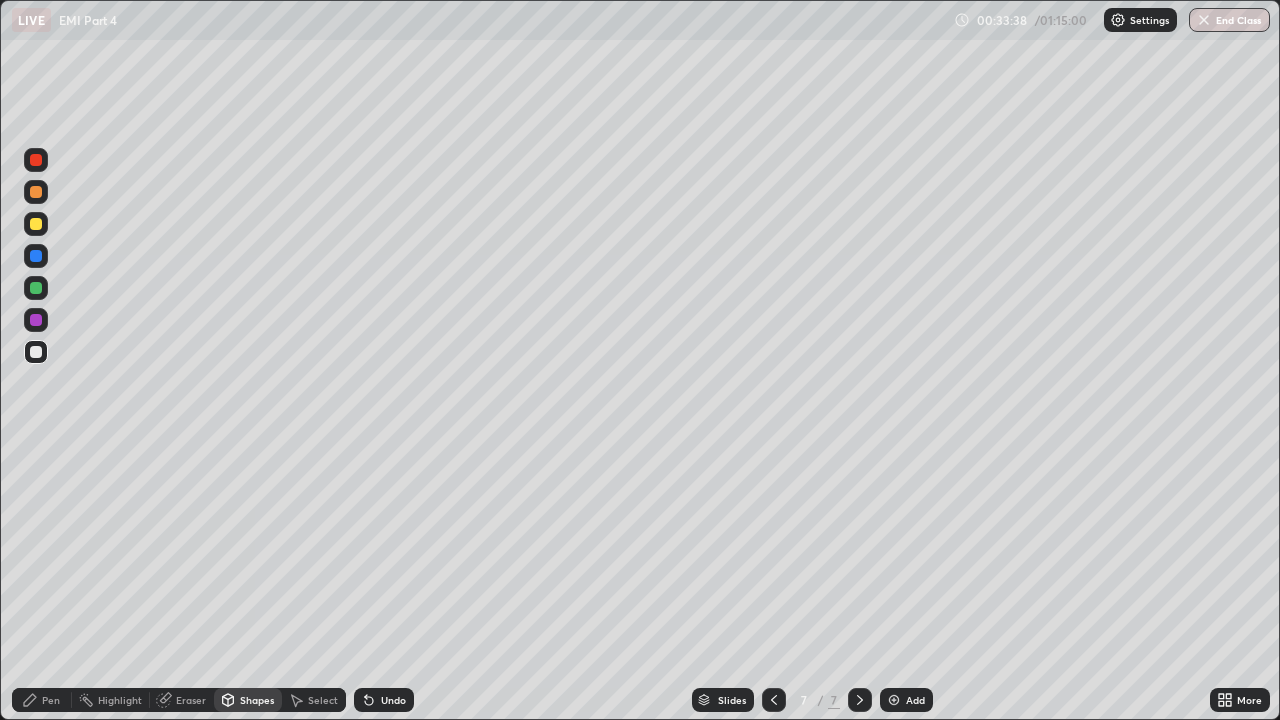 click on "Undo" at bounding box center (393, 700) 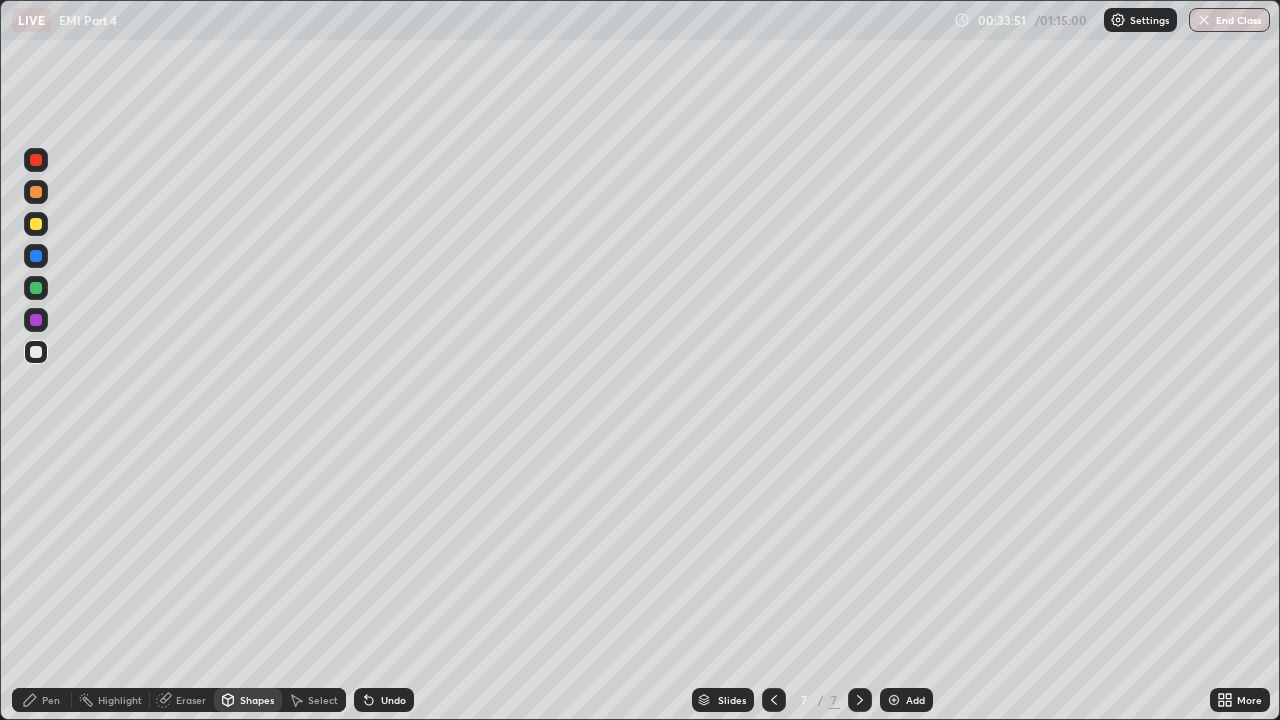click at bounding box center [36, 224] 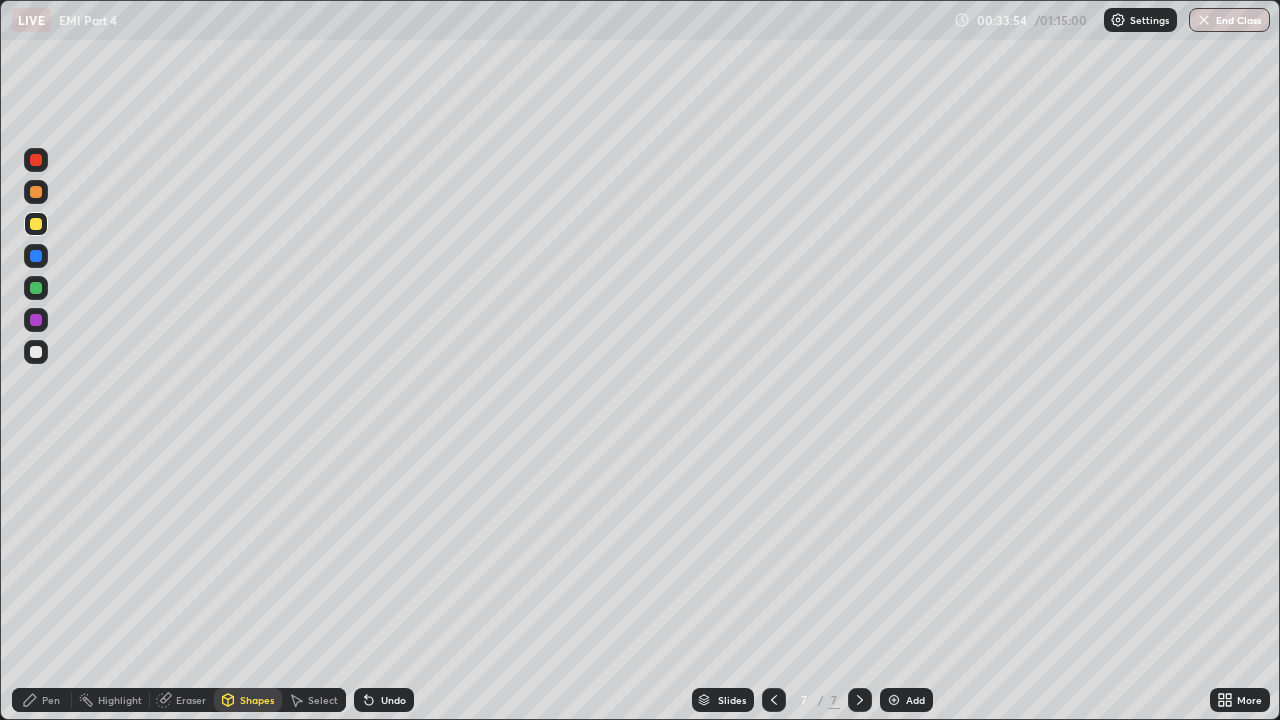 click on "Undo" at bounding box center (393, 700) 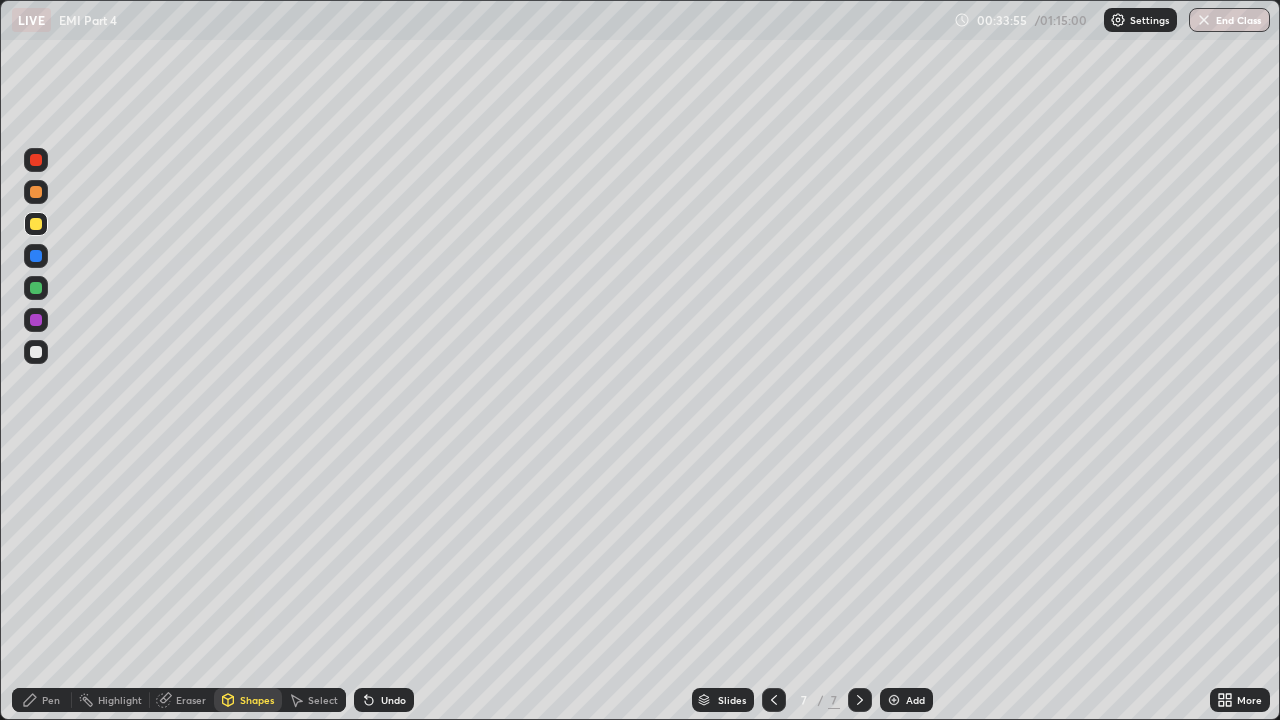 click on "Pen" at bounding box center (51, 700) 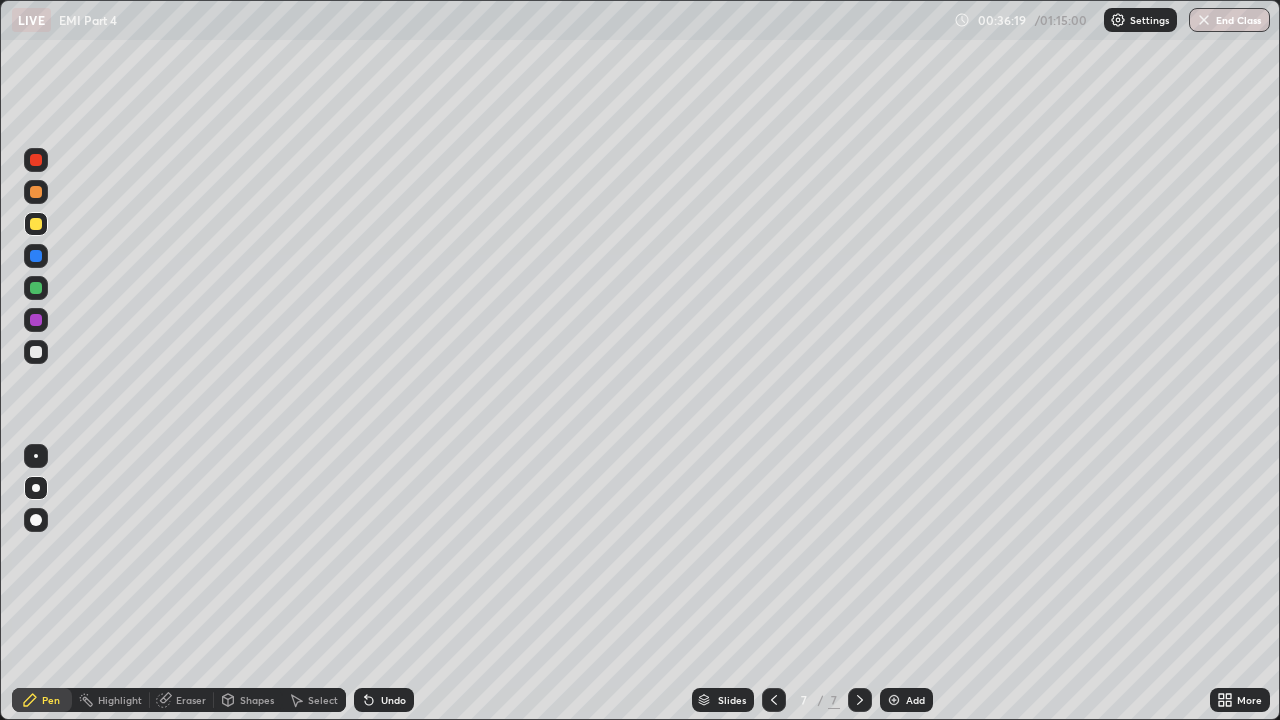 click at bounding box center (36, 192) 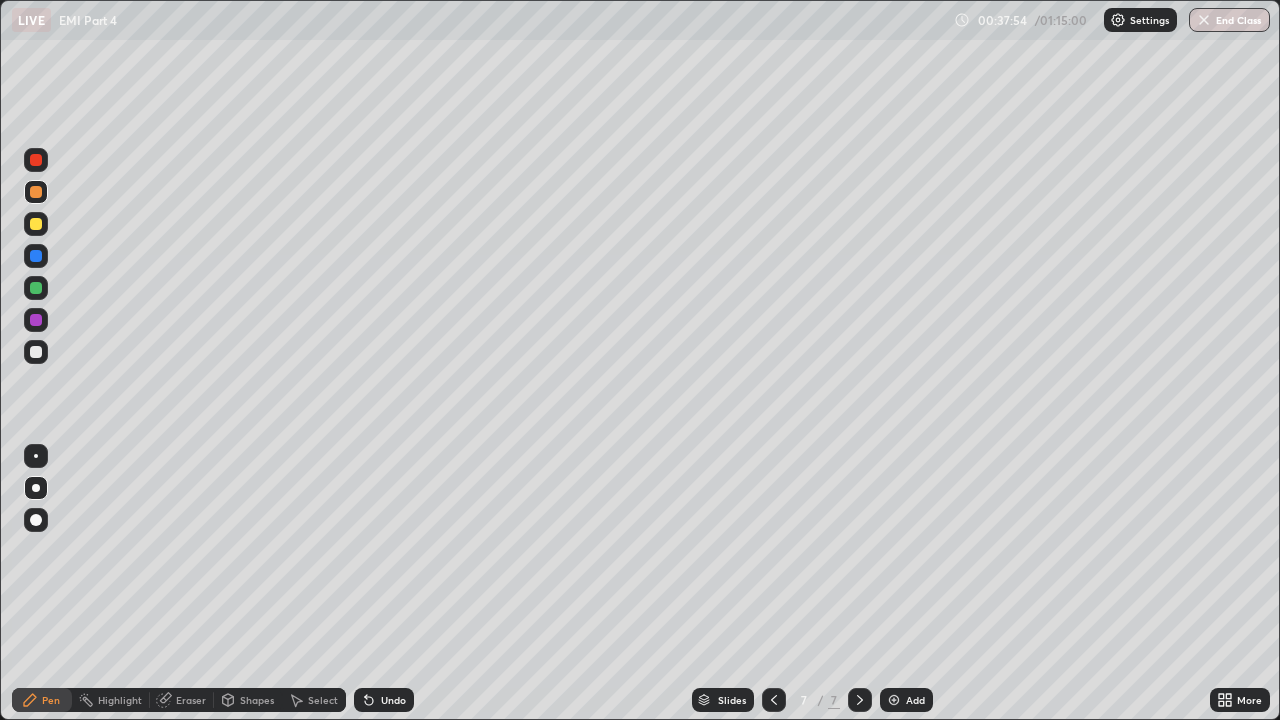 click on "Eraser" at bounding box center (191, 700) 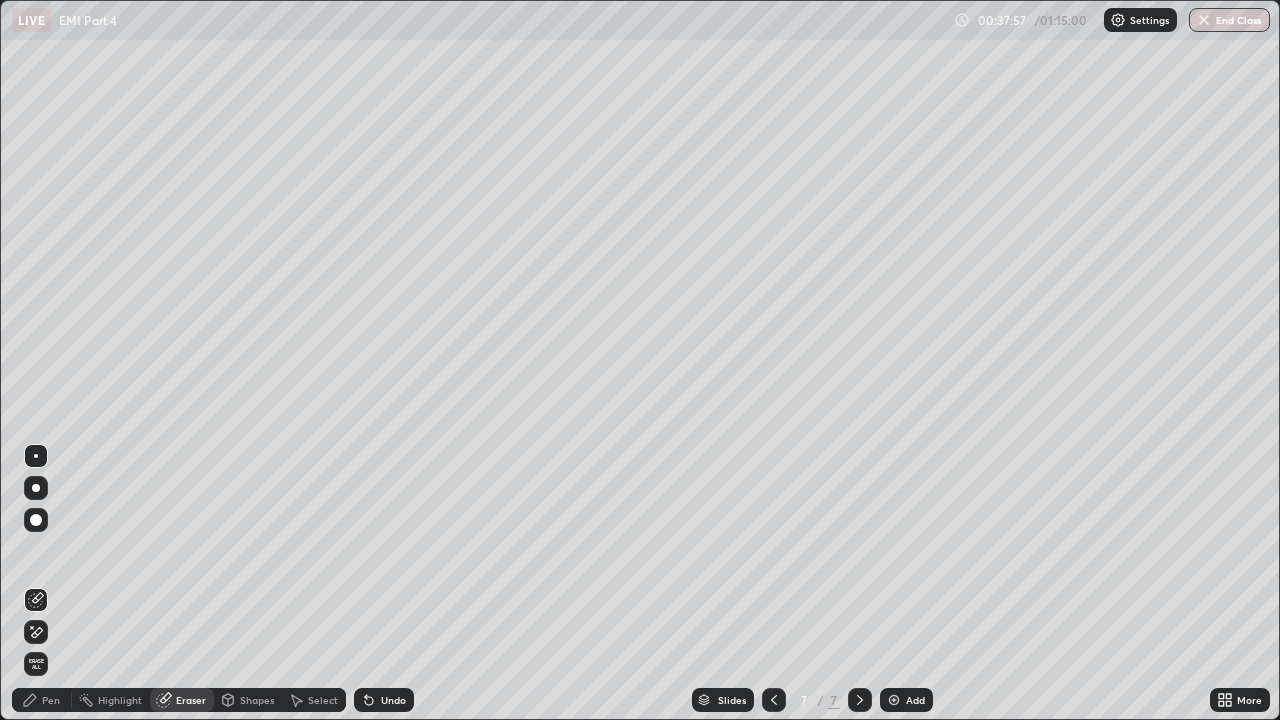 click on "Pen" at bounding box center [51, 700] 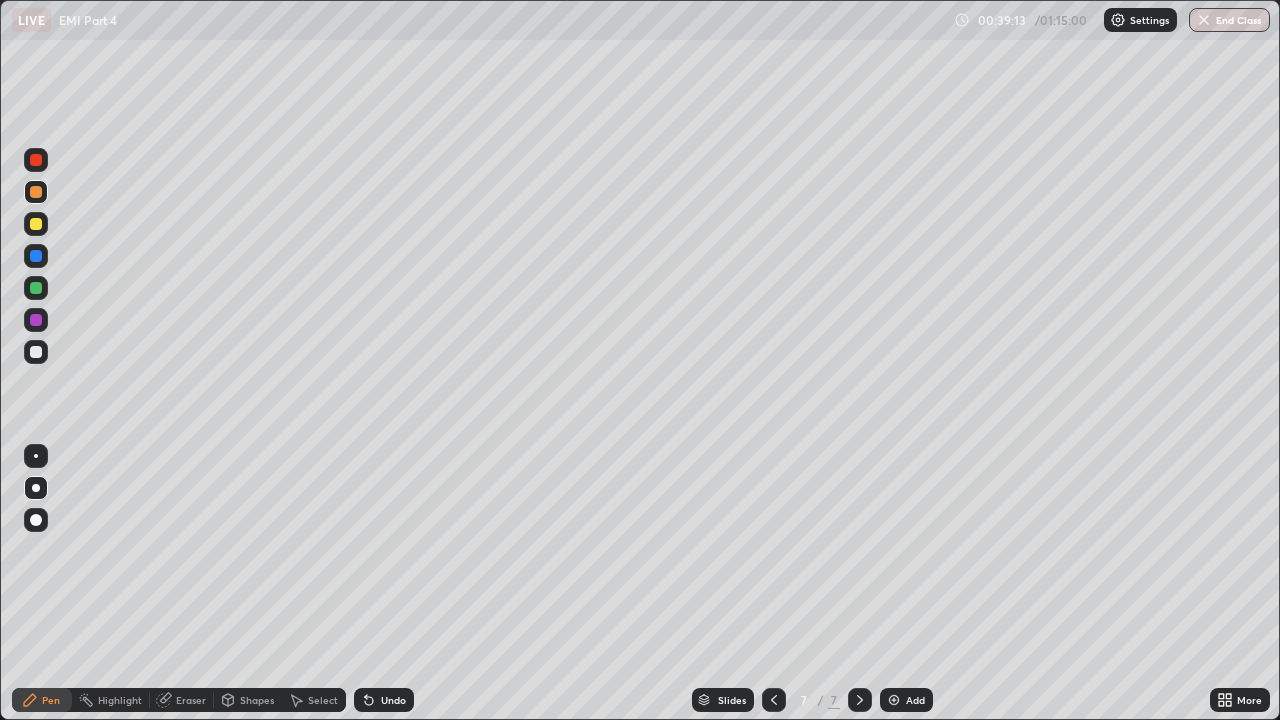 click at bounding box center (36, 192) 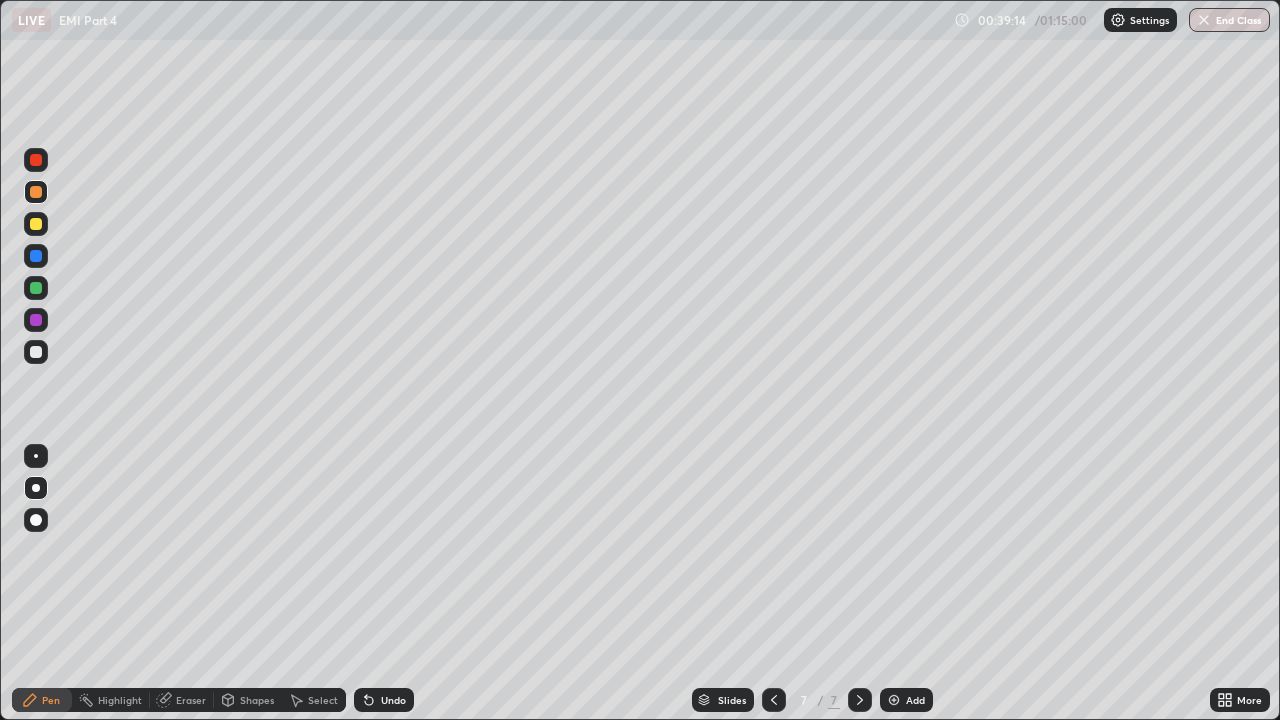 click at bounding box center [36, 288] 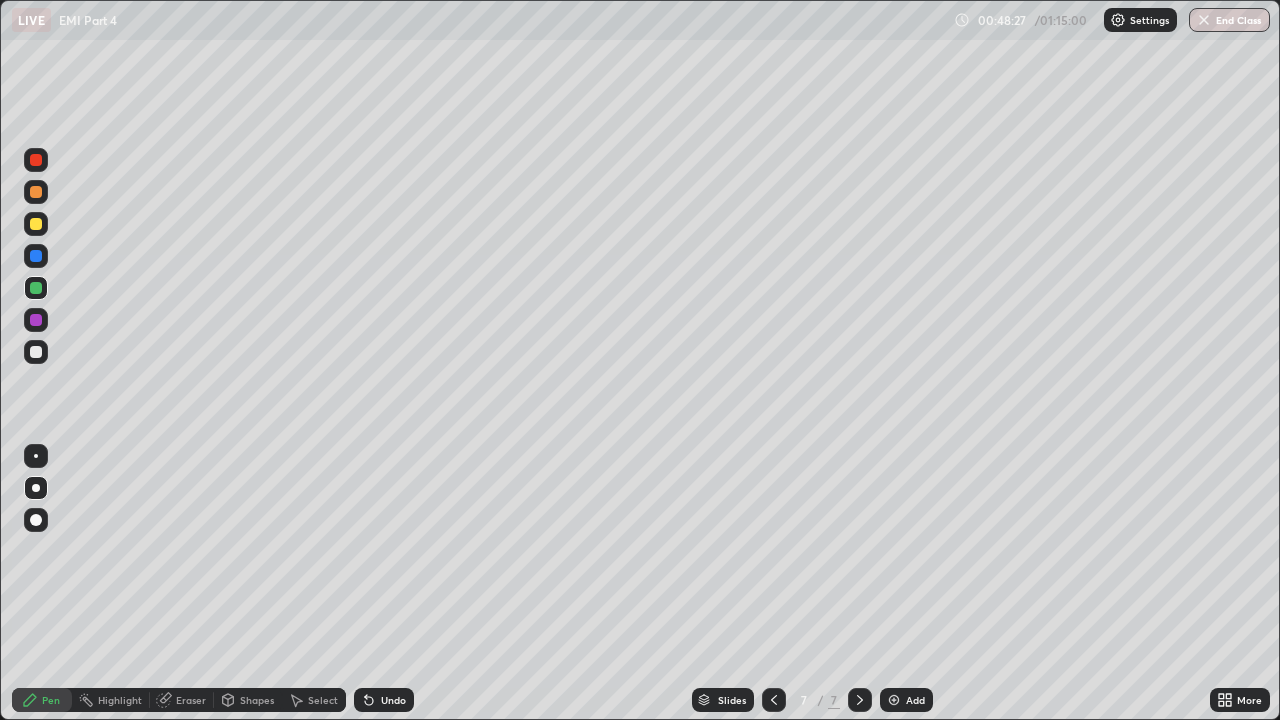 click on "Add" at bounding box center (915, 700) 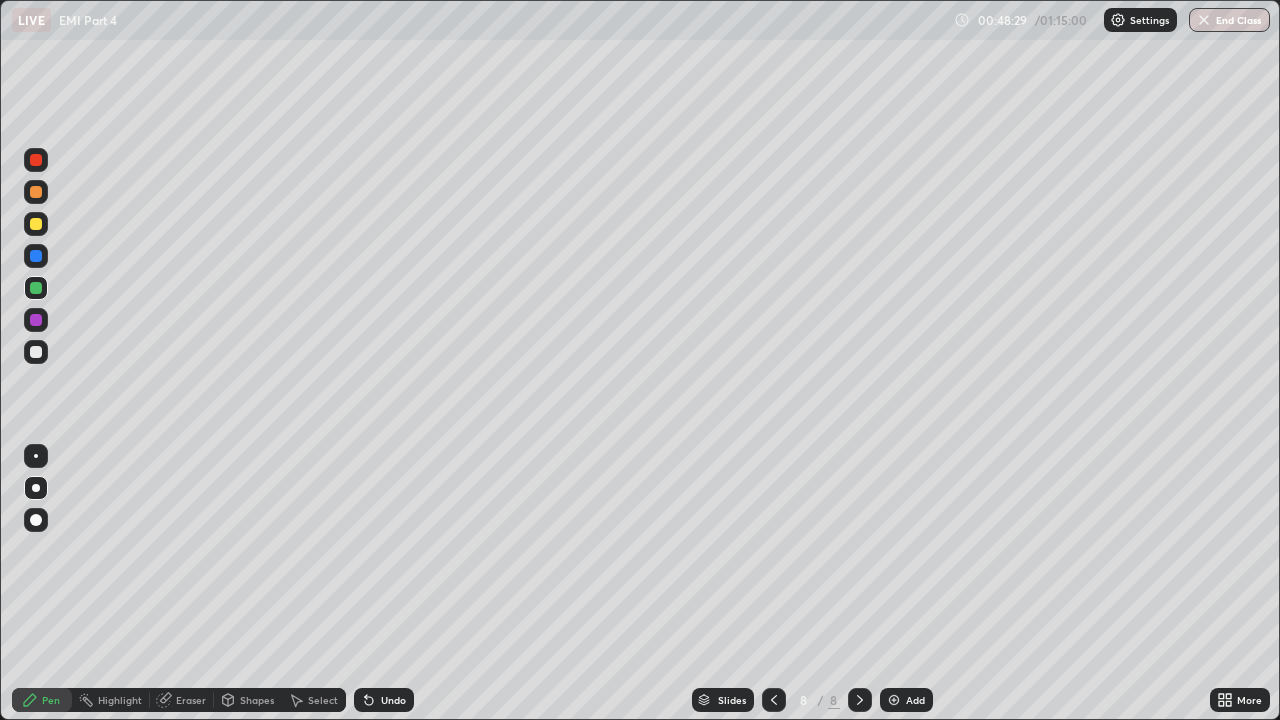 click at bounding box center [36, 224] 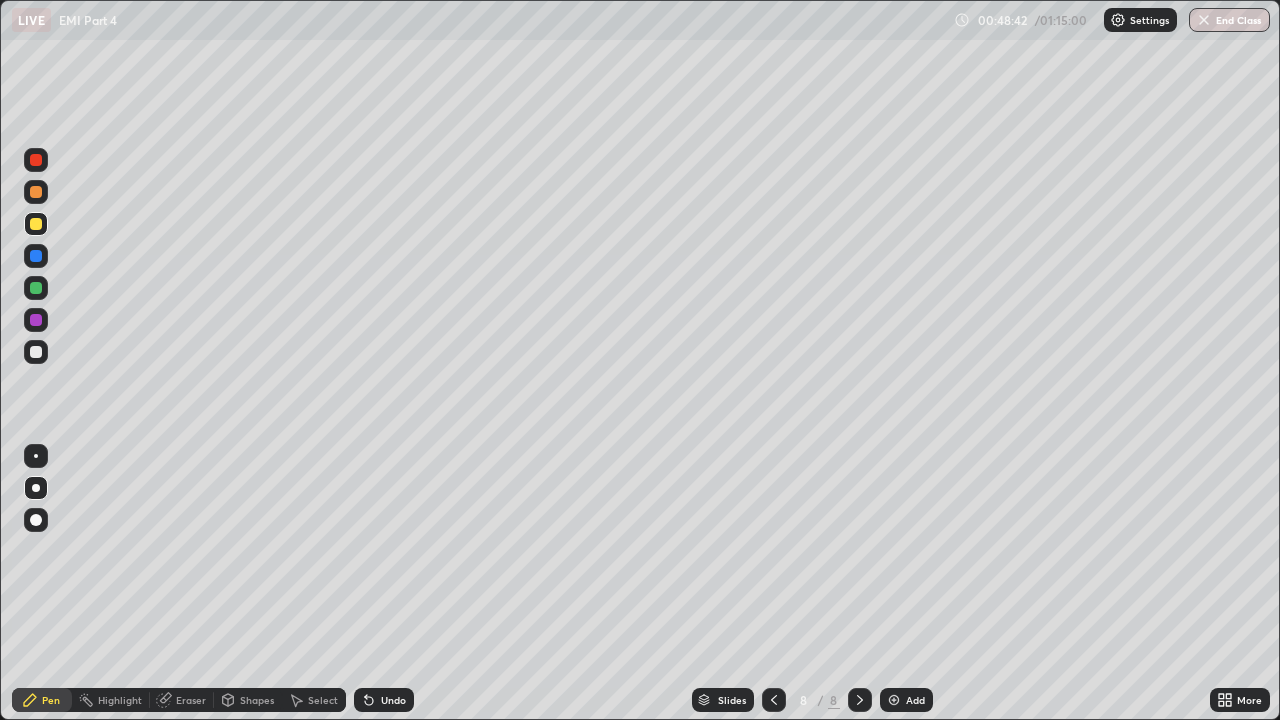 click at bounding box center (36, 352) 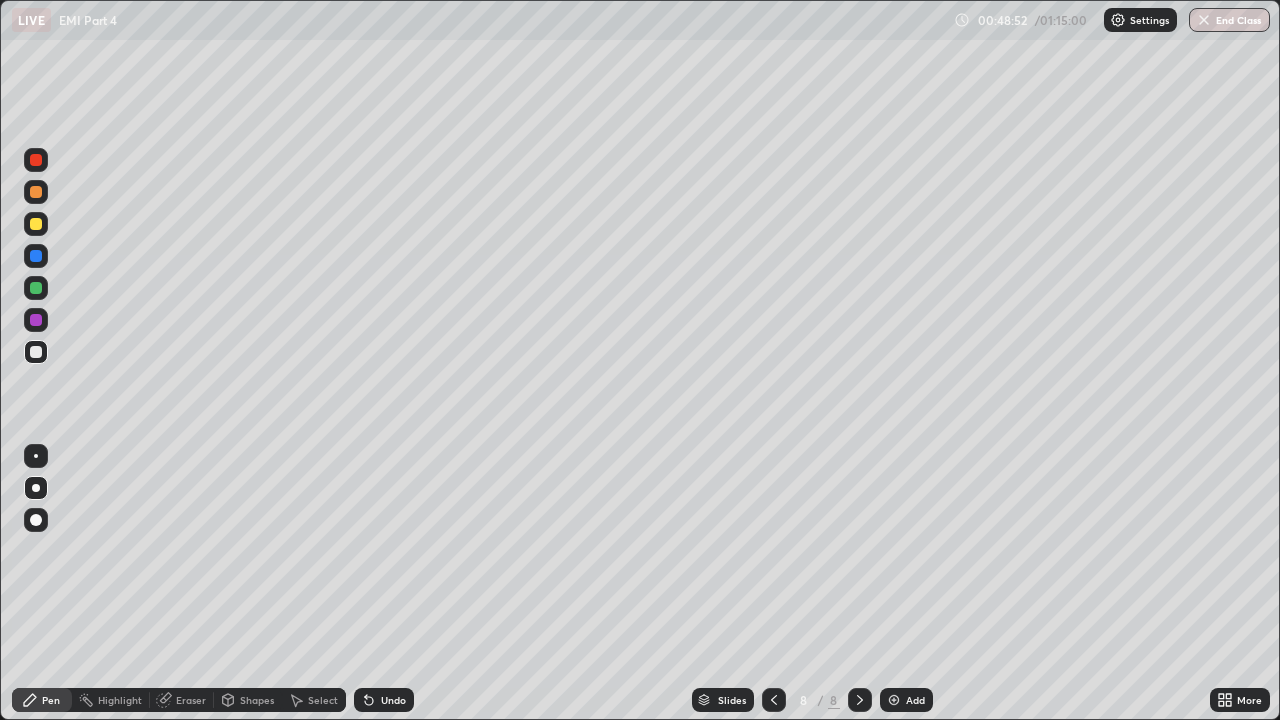 click on "Undo" at bounding box center (384, 700) 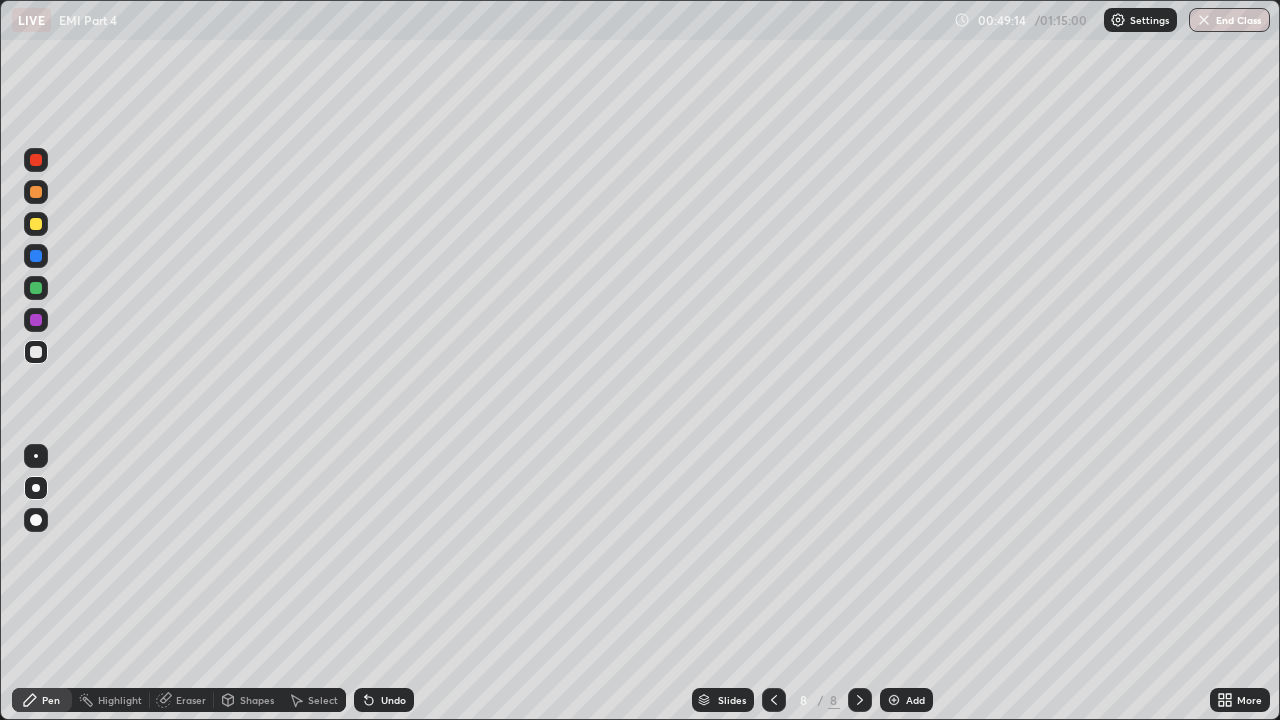 click on "Undo" at bounding box center (393, 700) 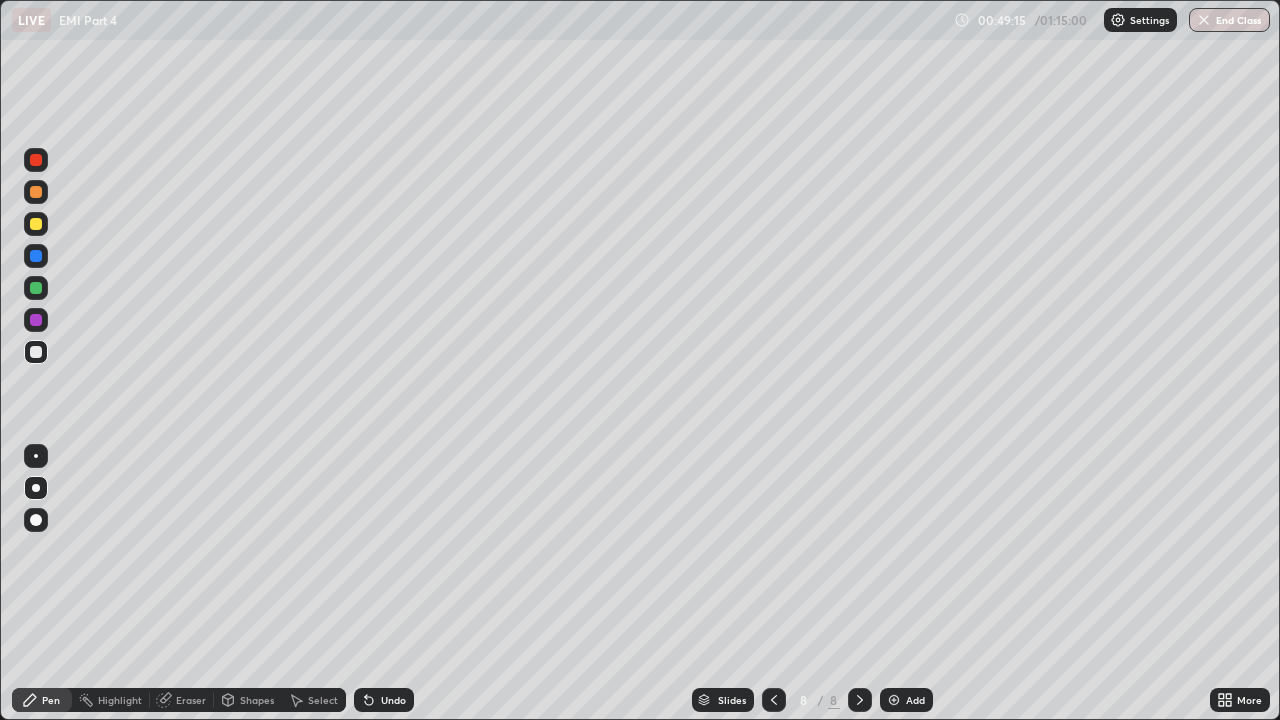 click on "Undo" at bounding box center (384, 700) 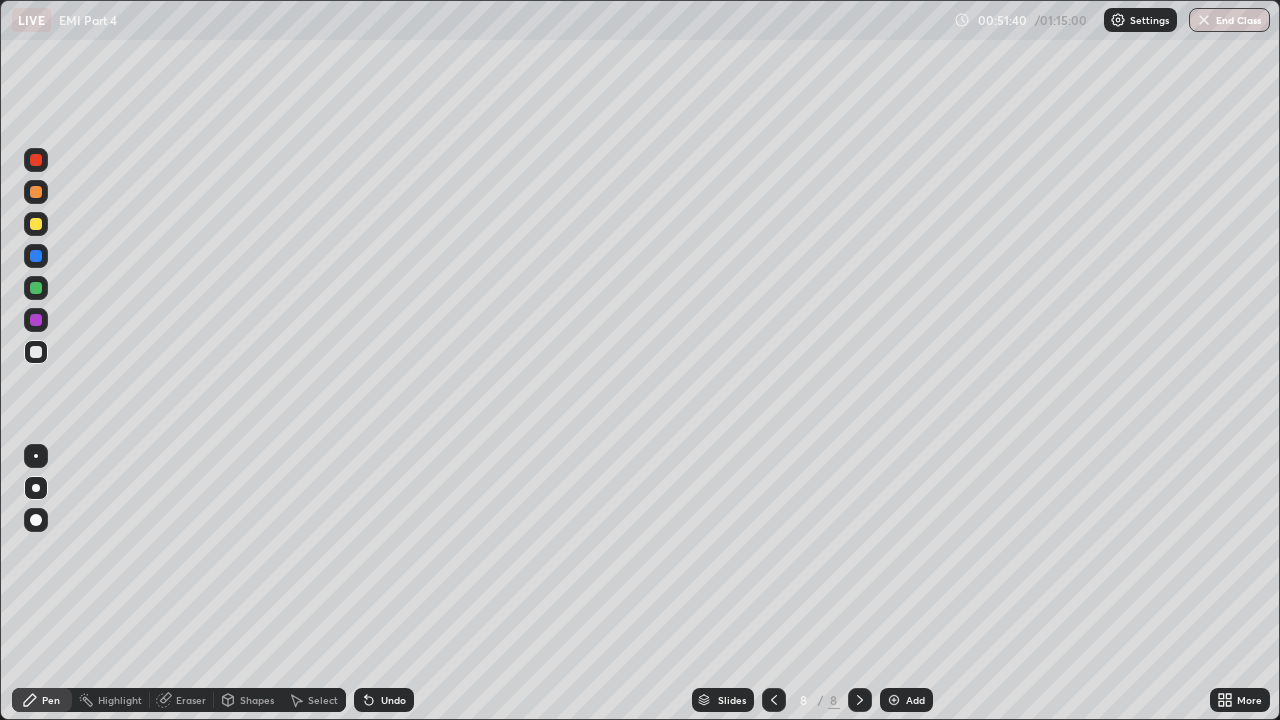click at bounding box center (36, 192) 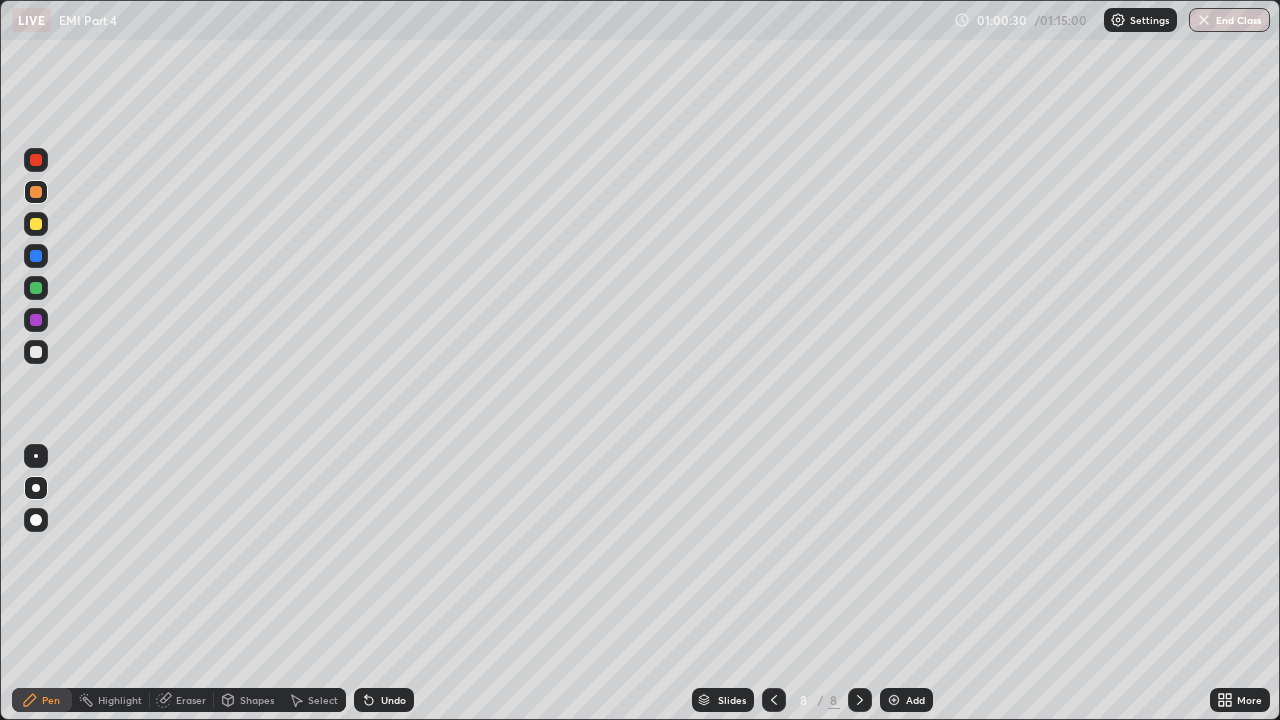 click at bounding box center (36, 224) 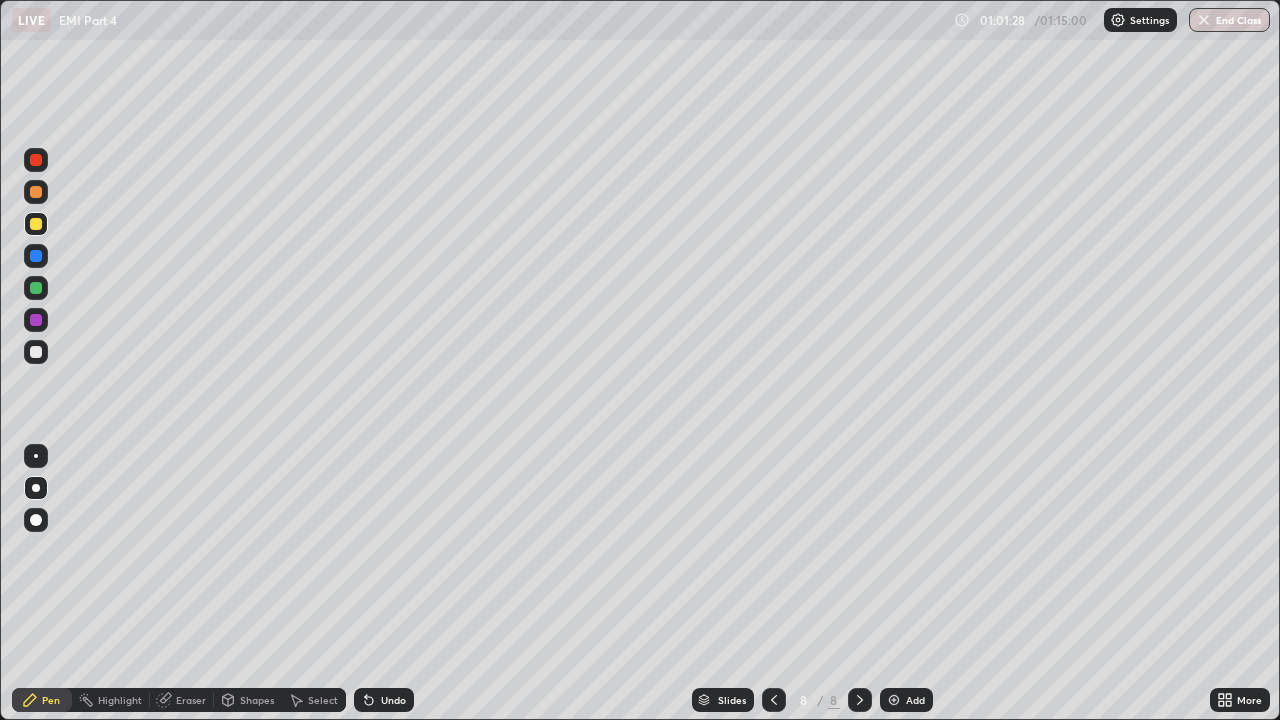 click on "Add" at bounding box center [906, 700] 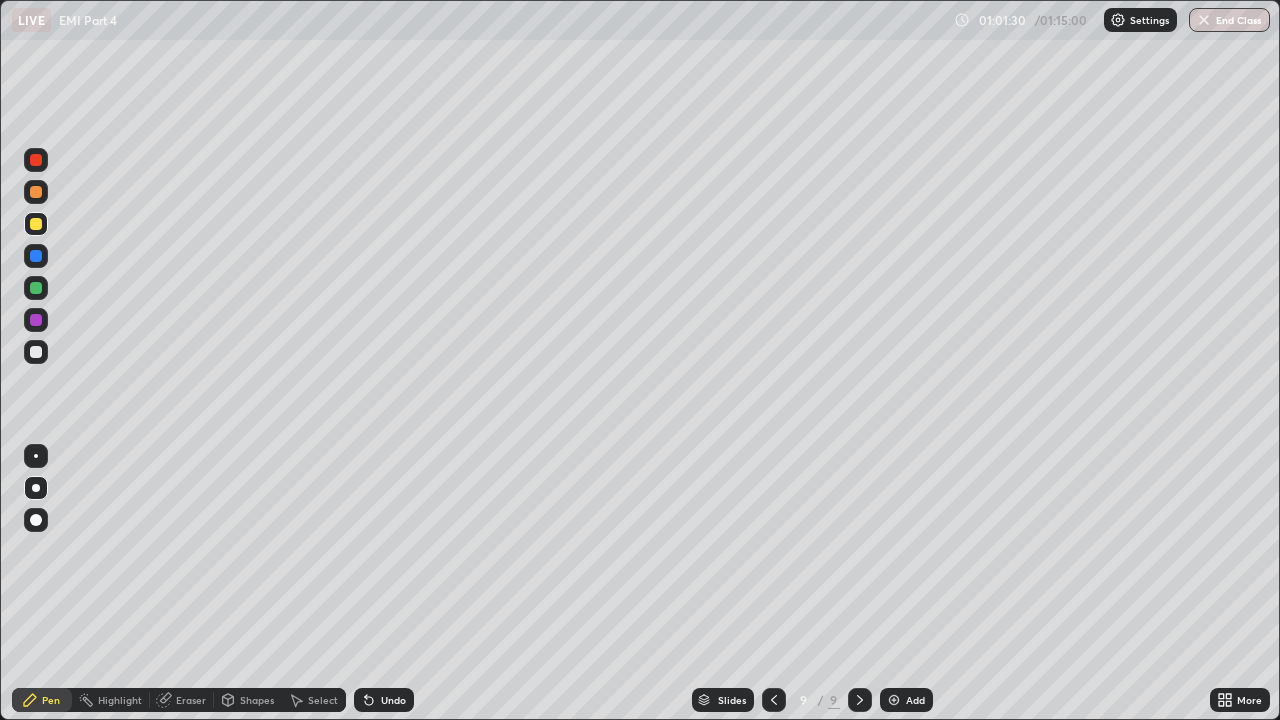 click at bounding box center [36, 352] 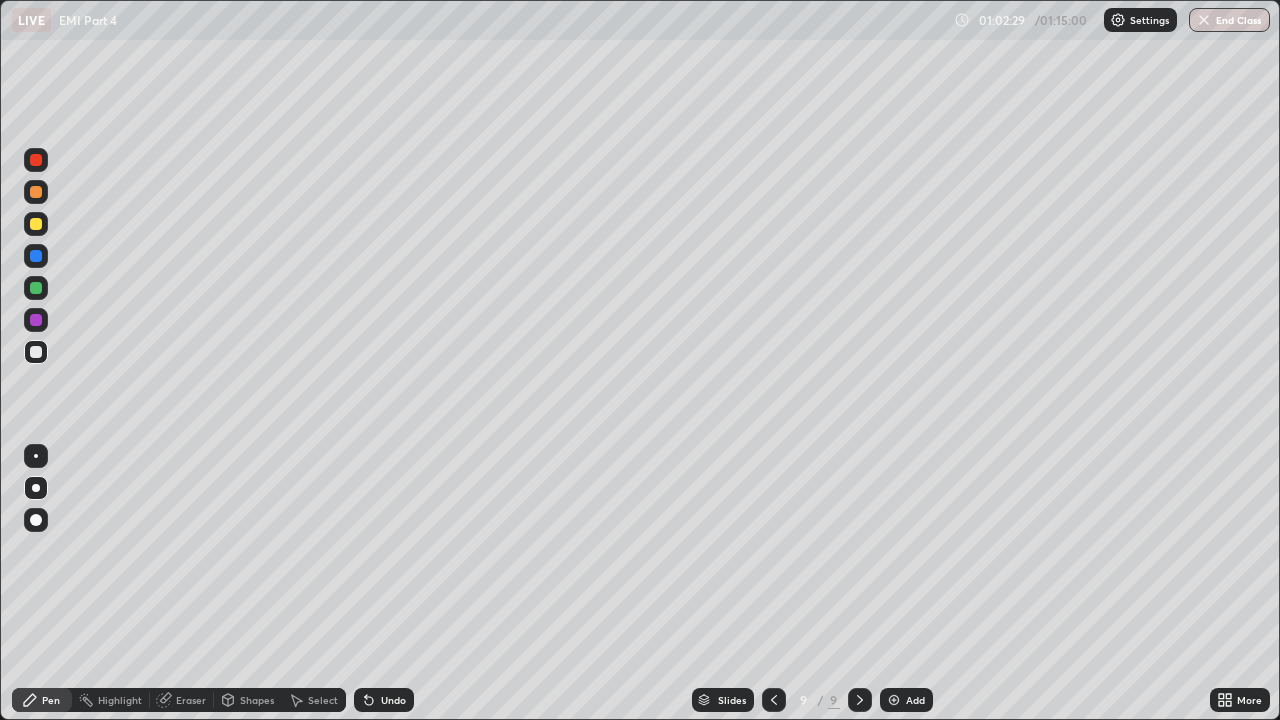 click at bounding box center [36, 224] 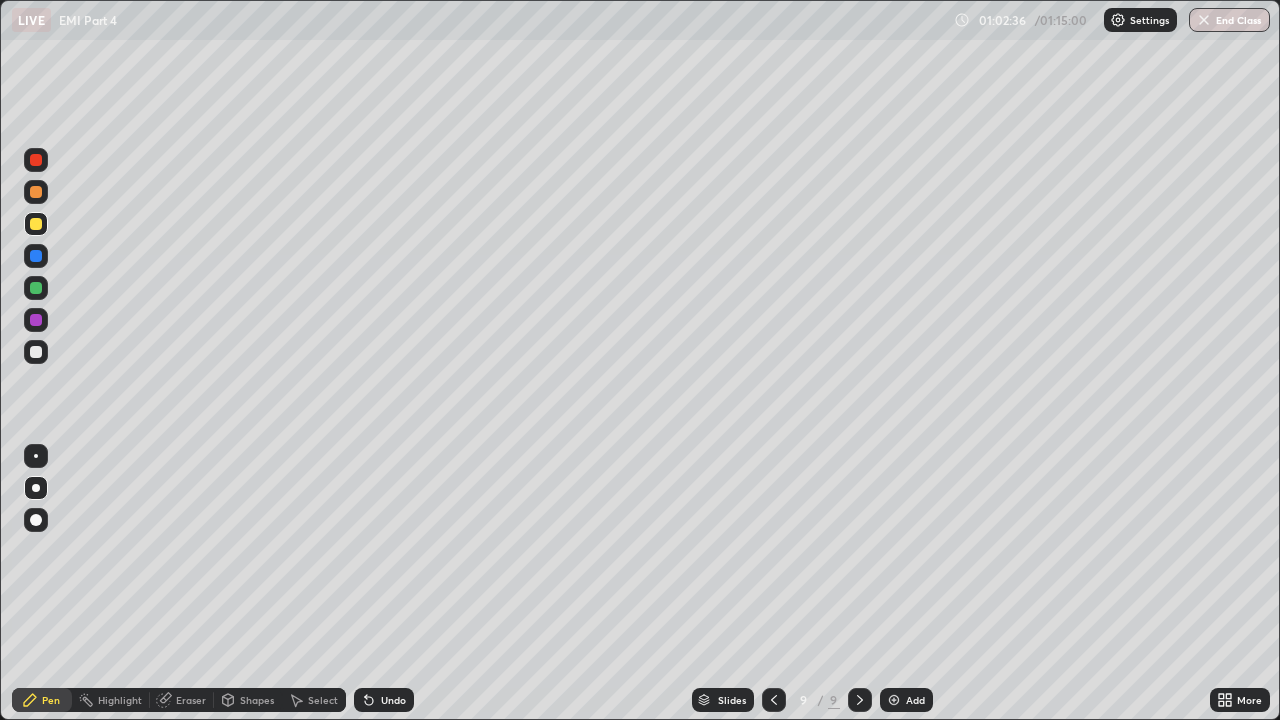 click on "Undo" at bounding box center (384, 700) 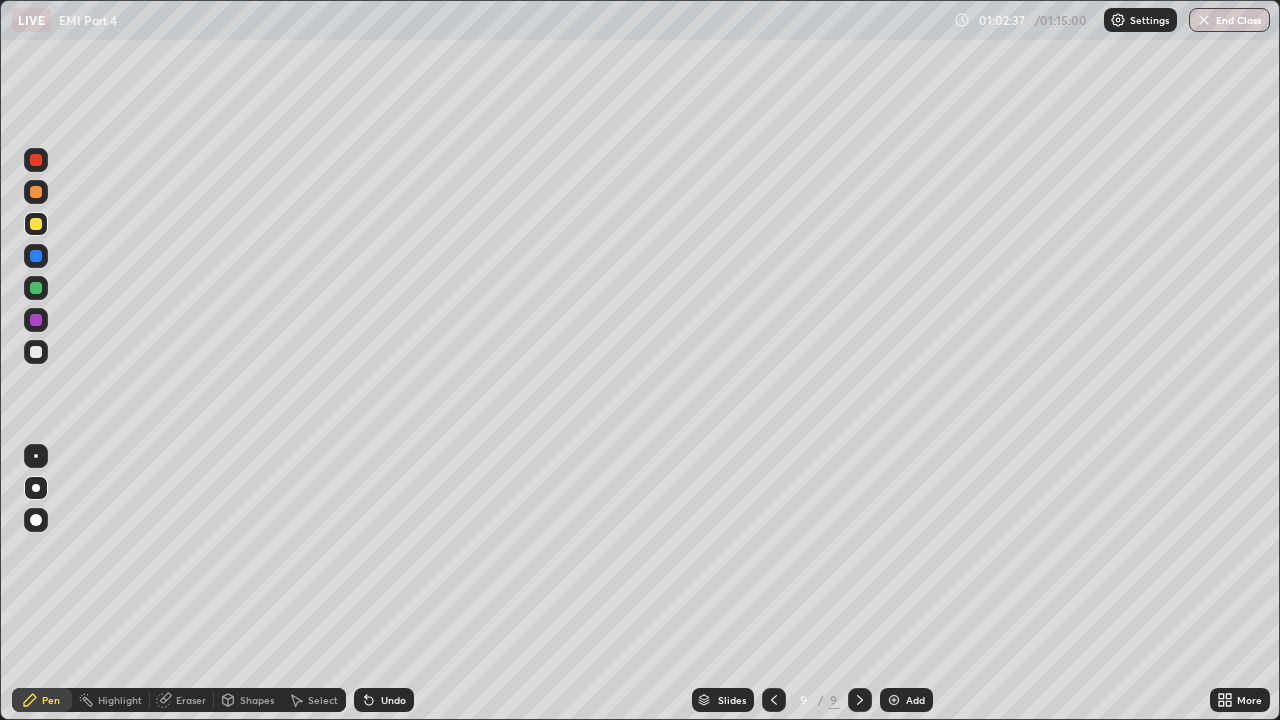 click 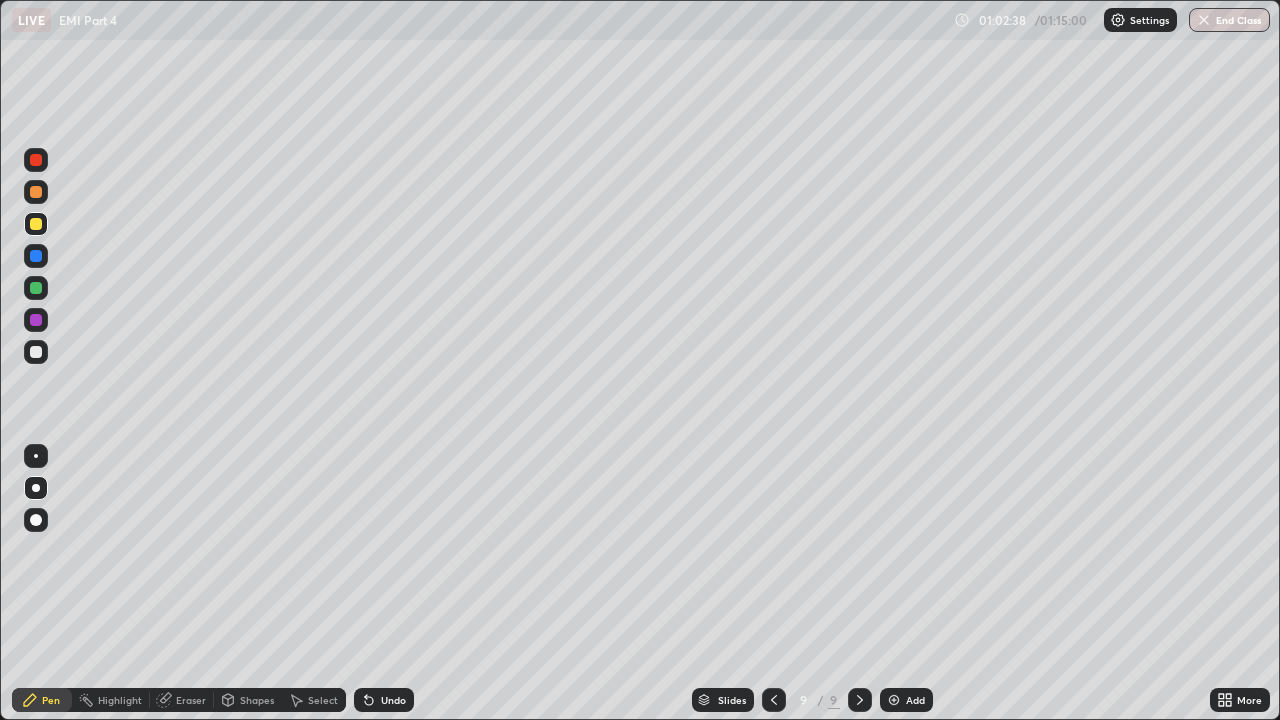 click on "Undo" at bounding box center (384, 700) 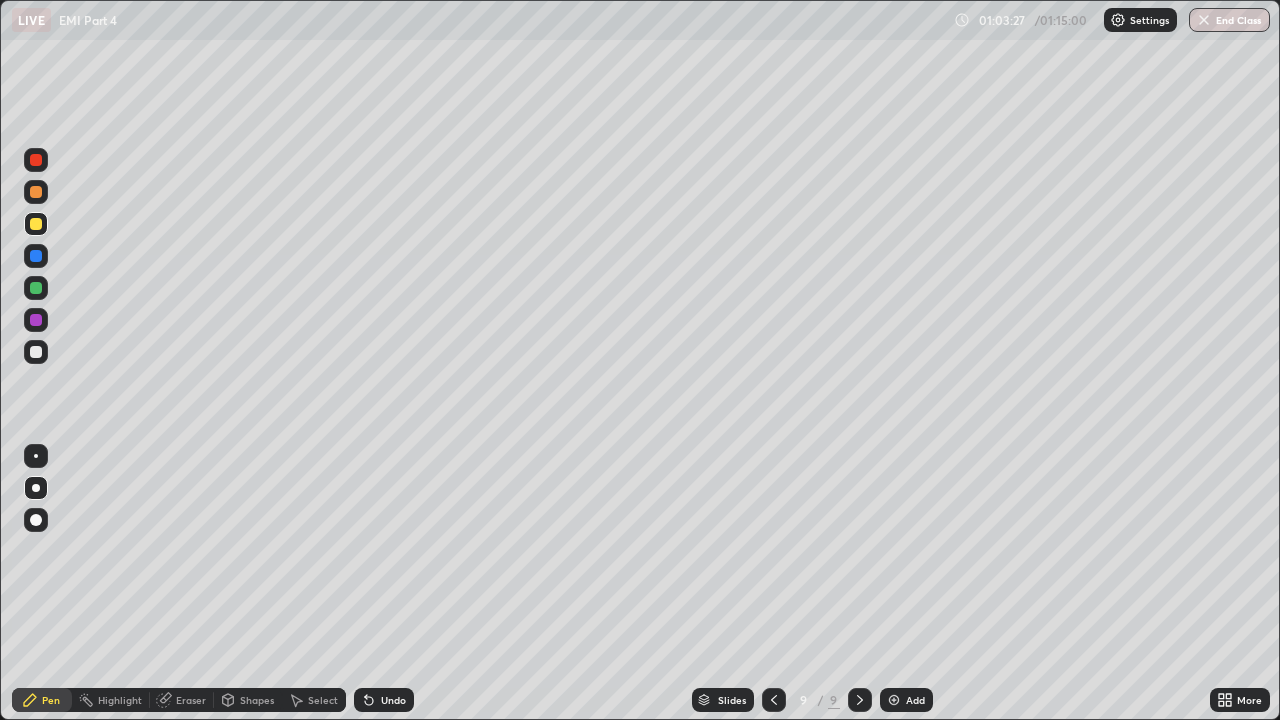 click at bounding box center (36, 352) 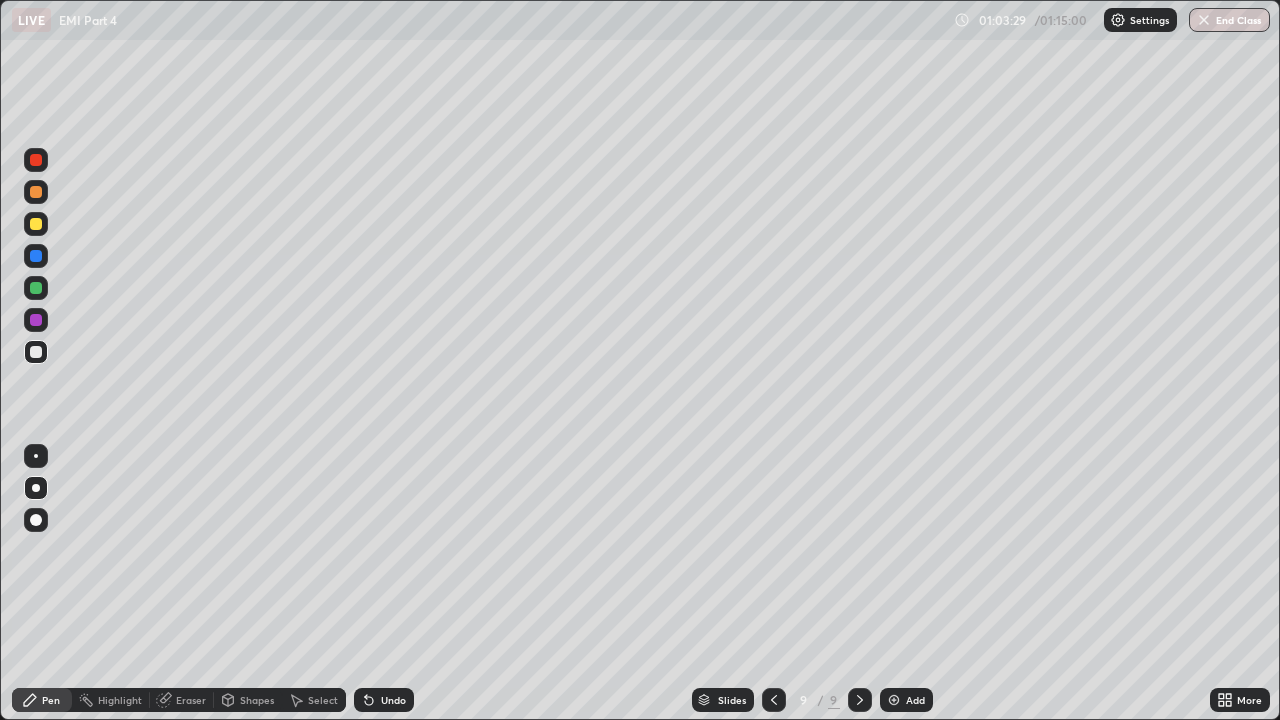 click at bounding box center (36, 192) 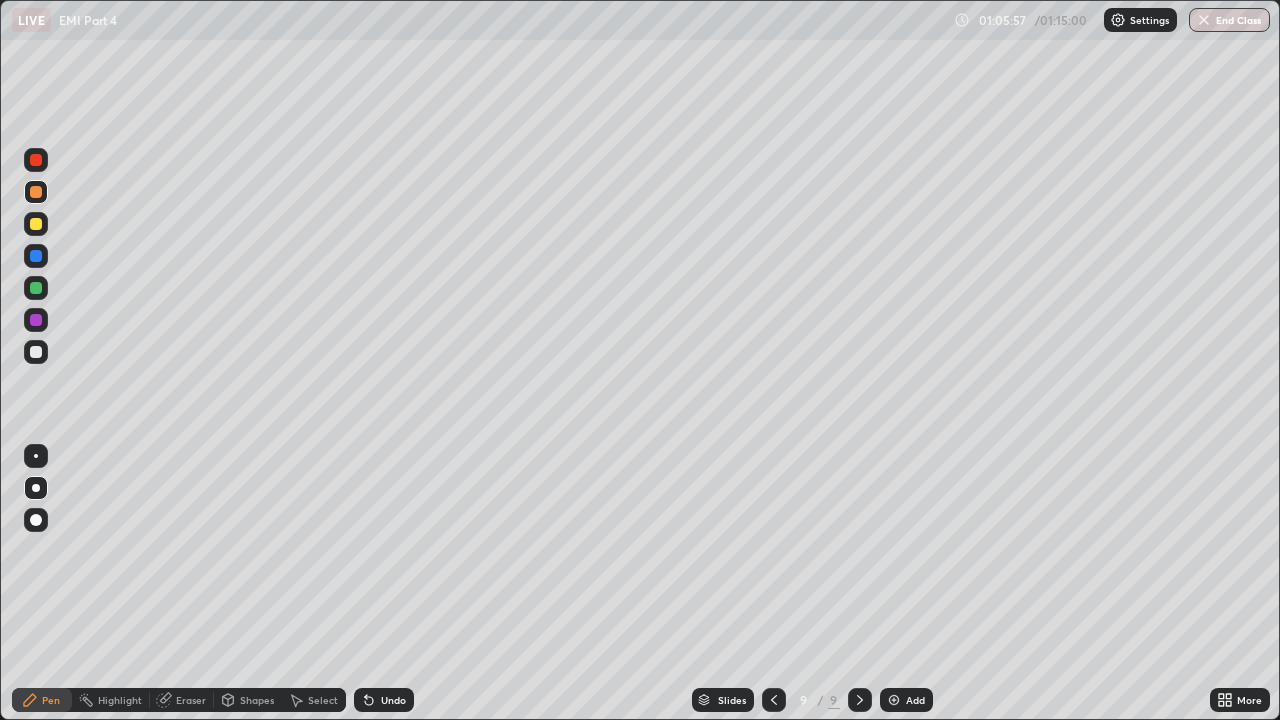 click at bounding box center (36, 224) 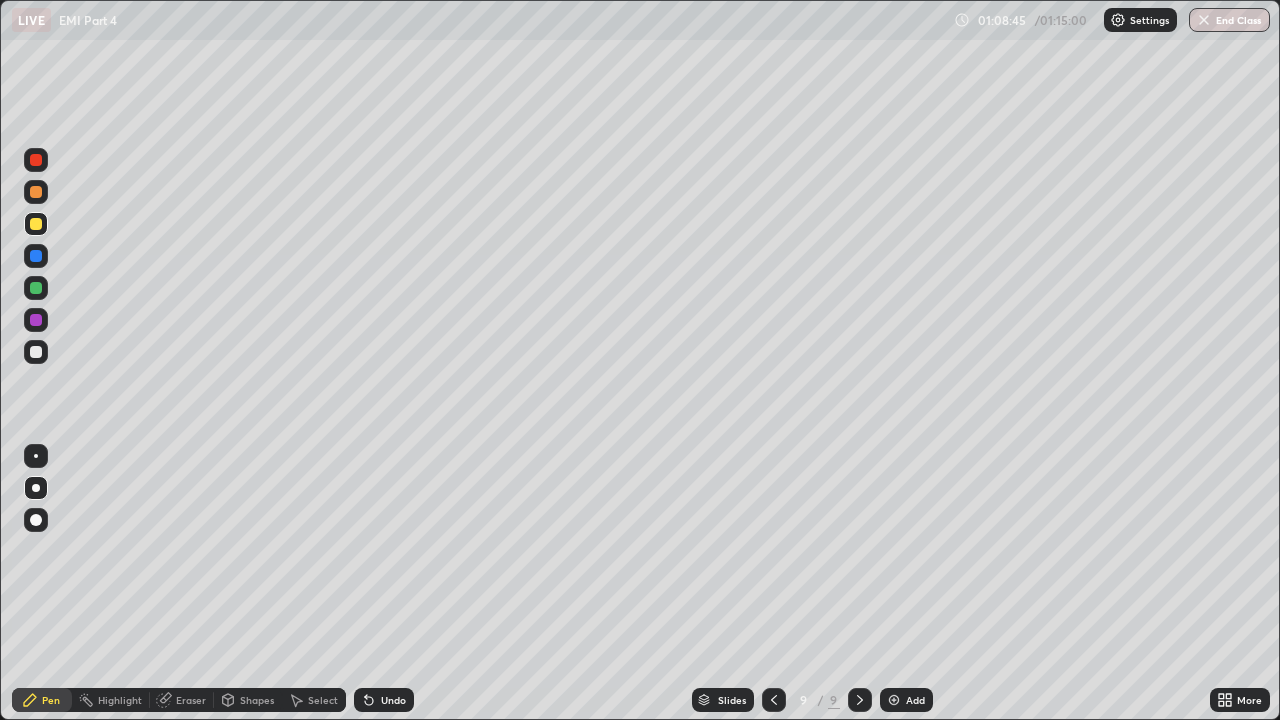 click on "End Class" at bounding box center (1229, 20) 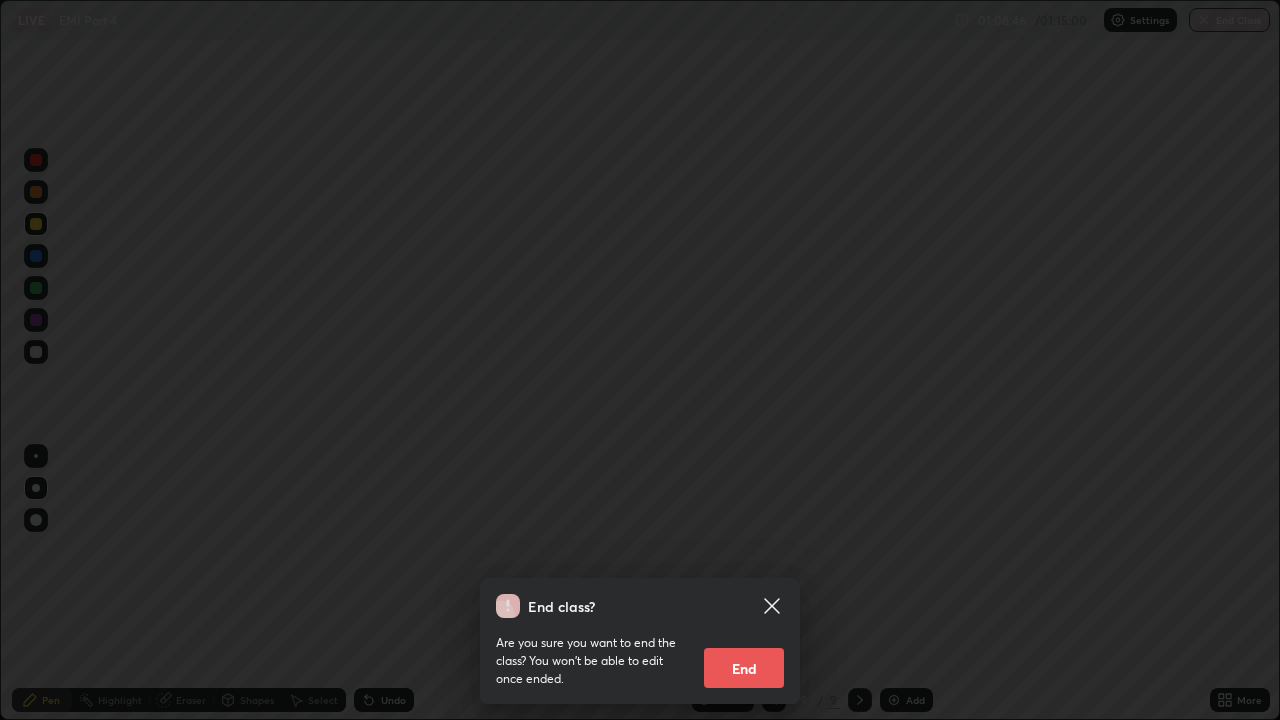 click on "End" at bounding box center (744, 668) 